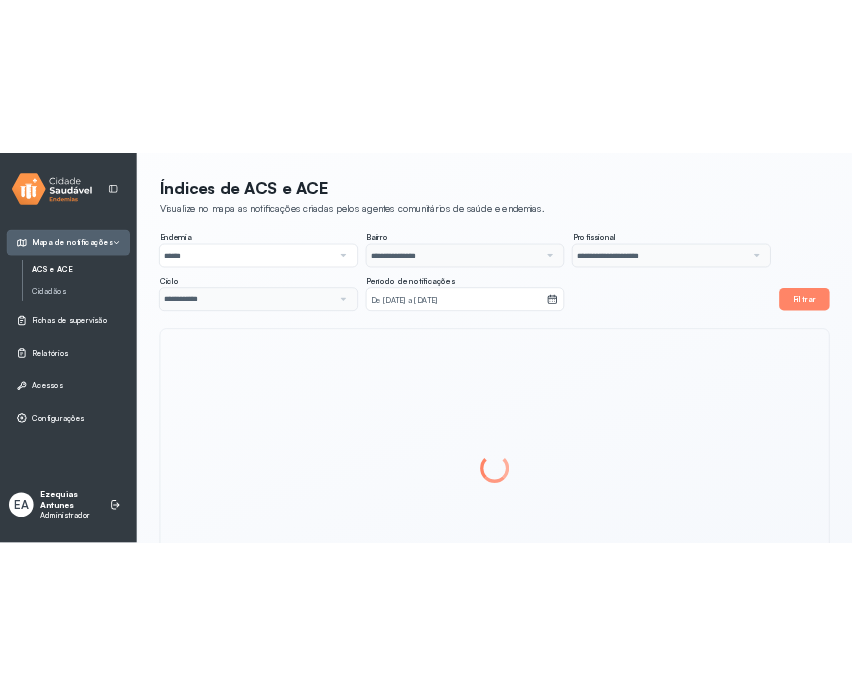 scroll, scrollTop: 0, scrollLeft: 0, axis: both 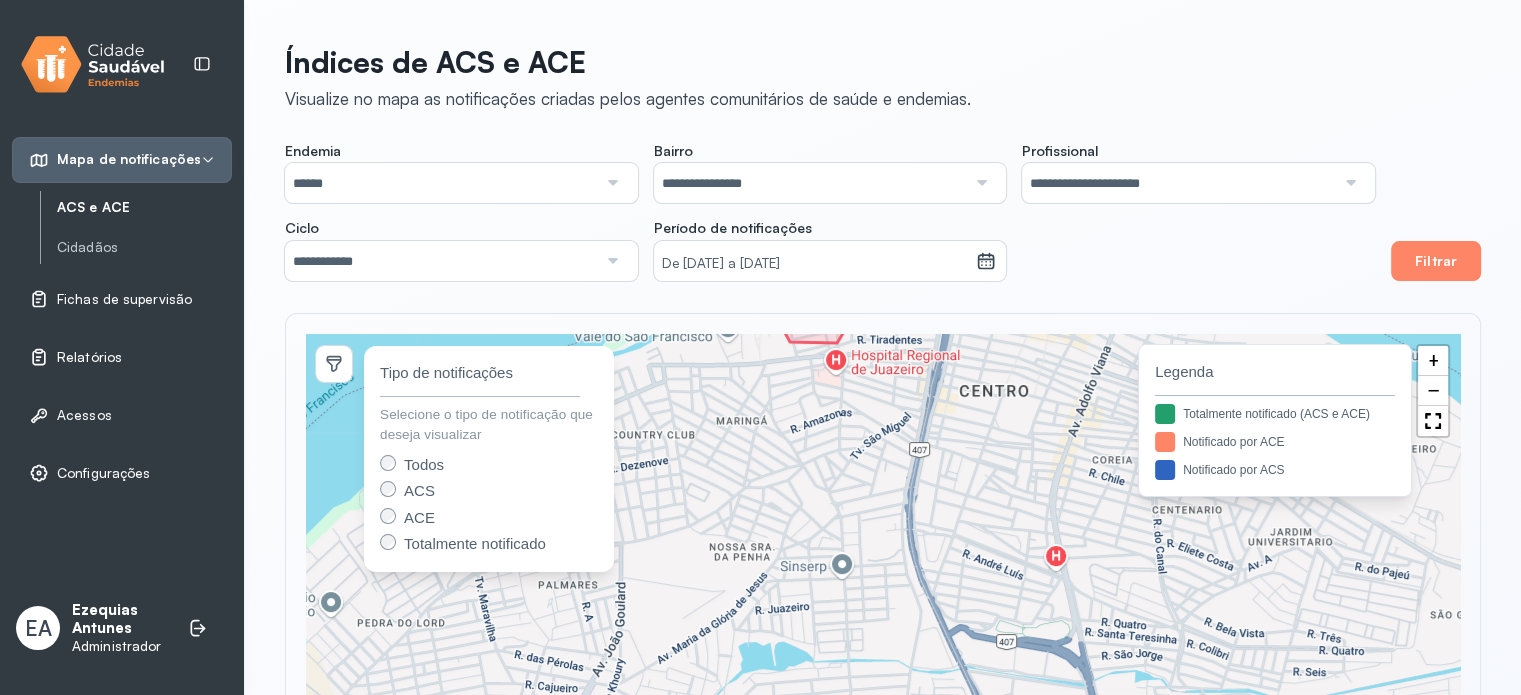 click on "Relatórios" at bounding box center [89, 357] 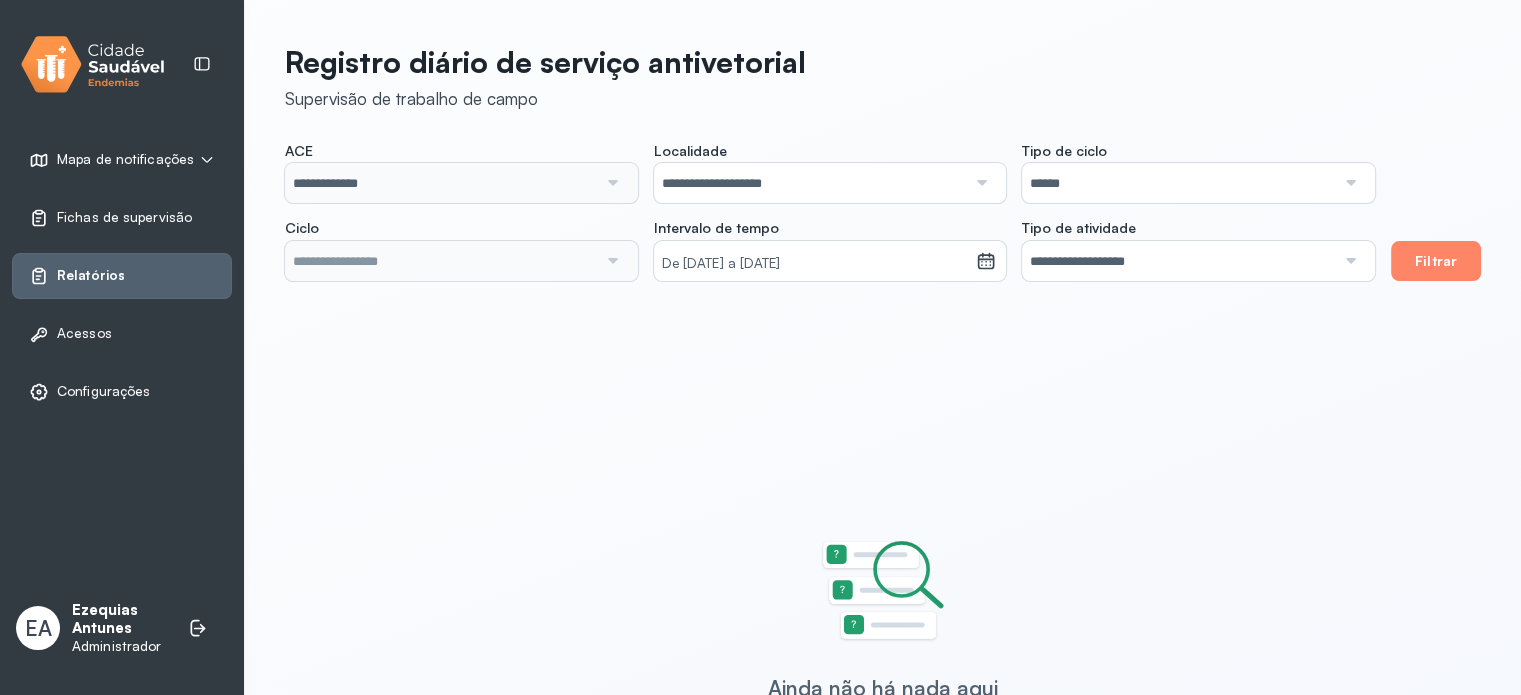 type on "**********" 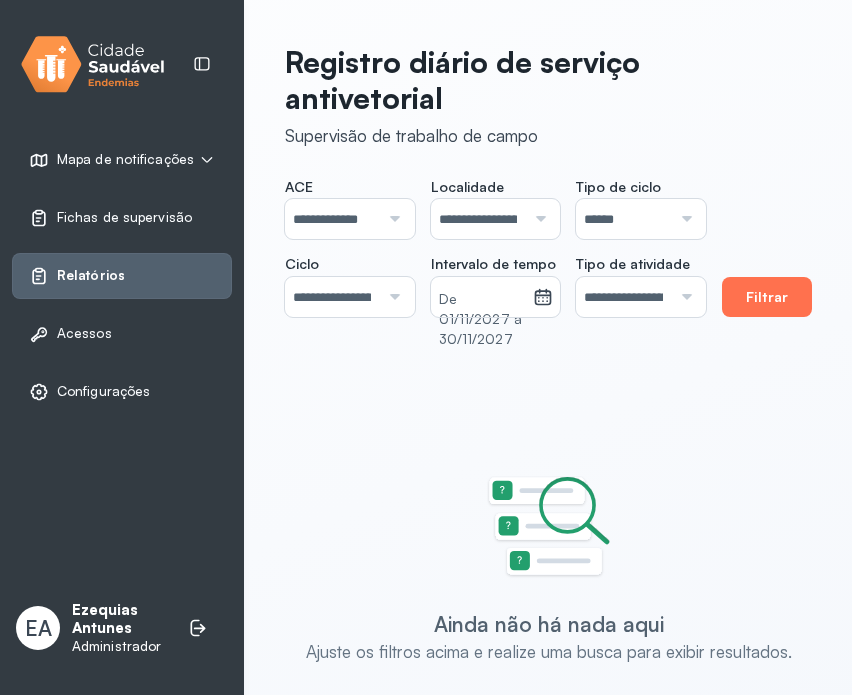 click on "Filtrar" at bounding box center [767, 297] 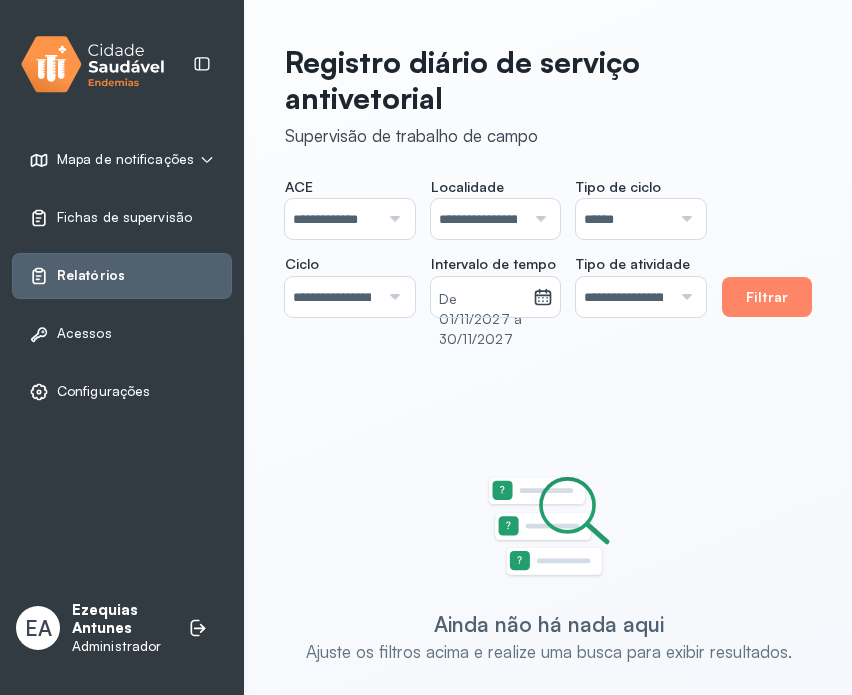 click at bounding box center (390, 297) 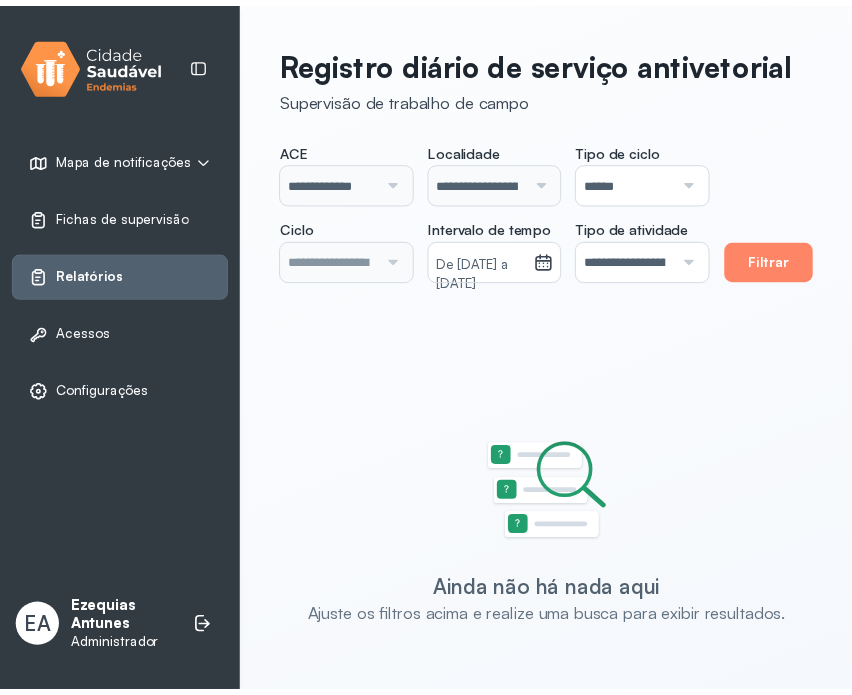 scroll, scrollTop: 0, scrollLeft: 0, axis: both 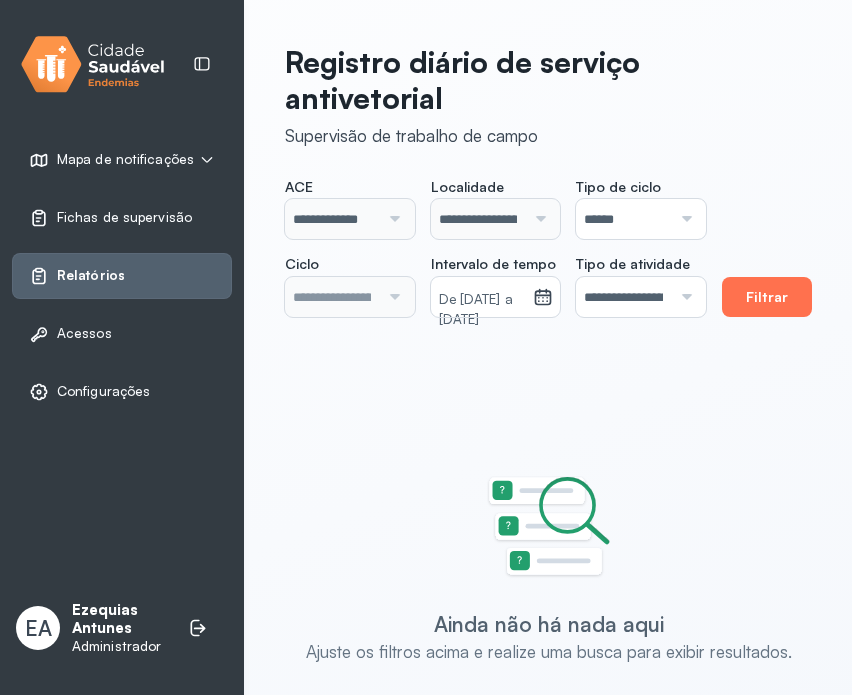 click on "Filtrar" at bounding box center [767, 297] 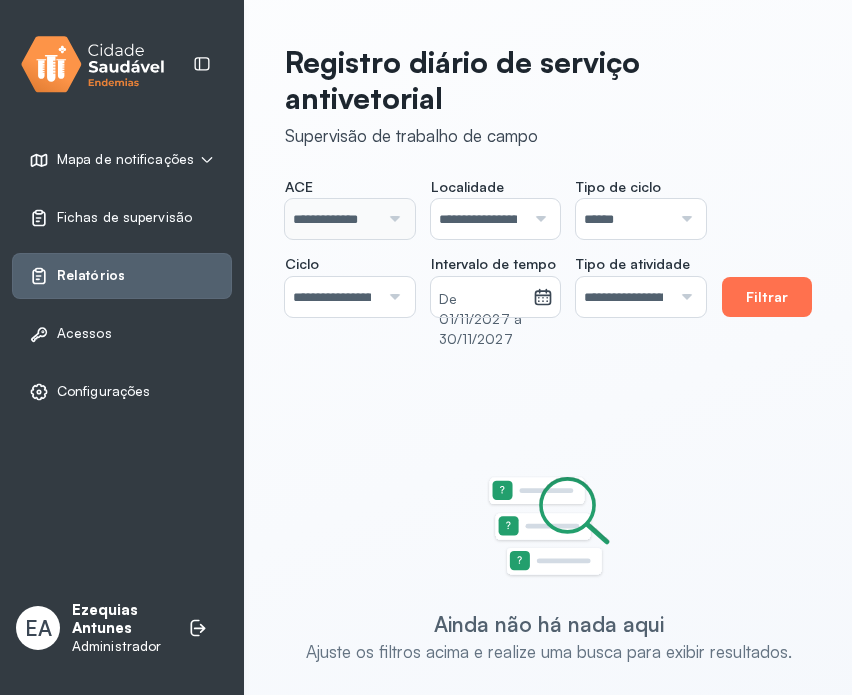 click on "Filtrar" at bounding box center [767, 297] 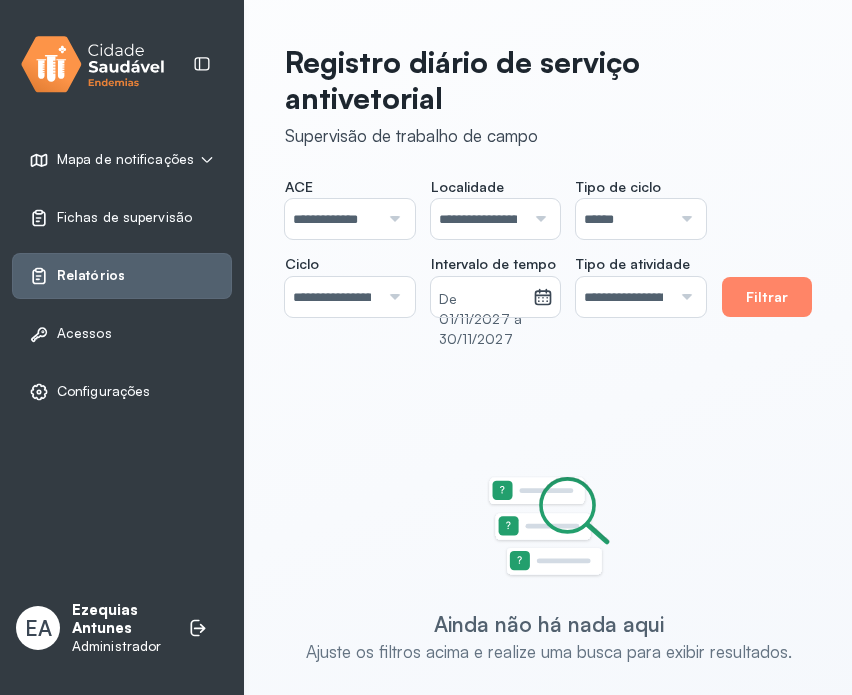 click at bounding box center (390, 297) 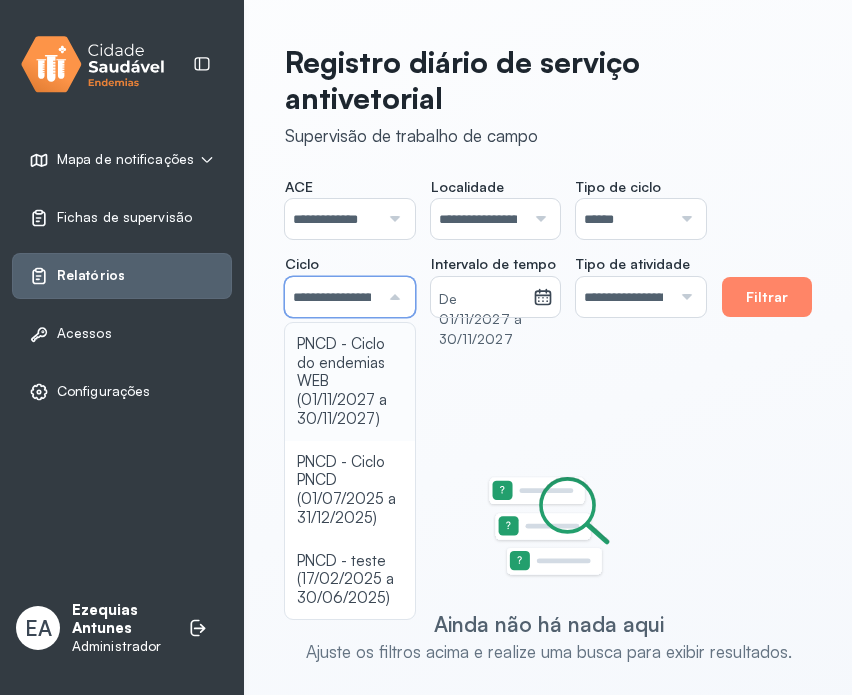 scroll, scrollTop: 0, scrollLeft: 266, axis: horizontal 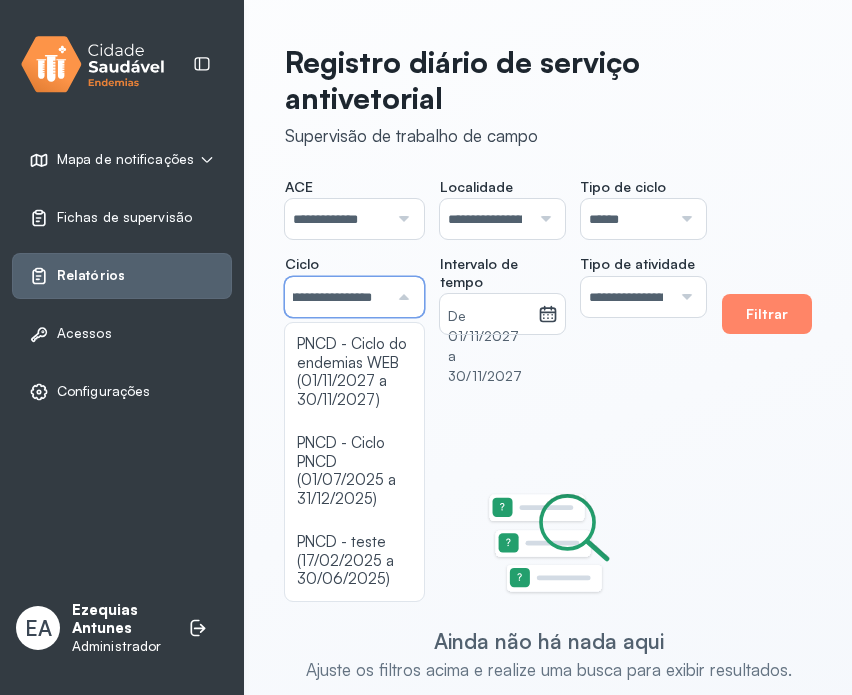 click on "Tipo de ciclo" at bounding box center [623, 187] 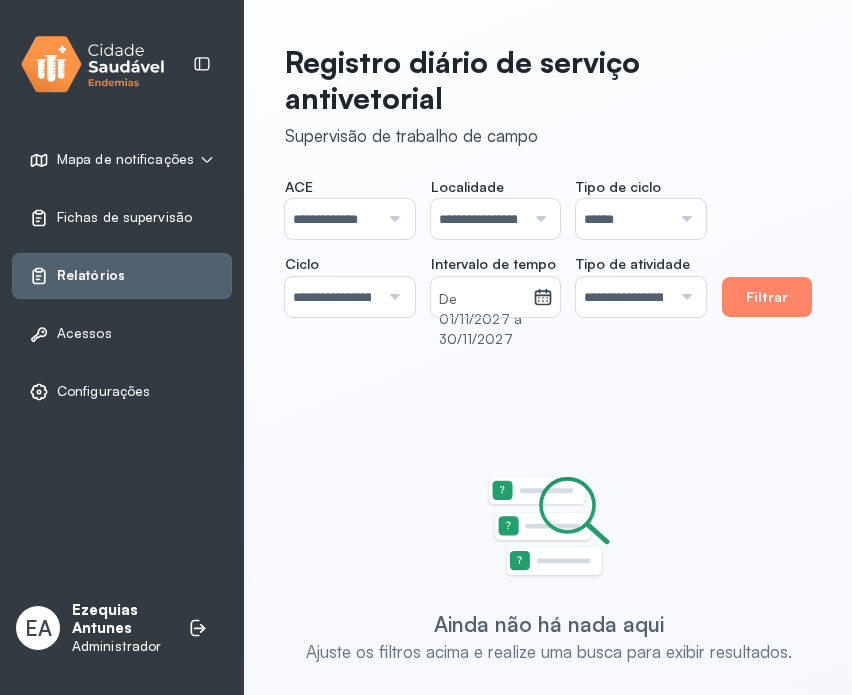 click on "******" at bounding box center (623, 219) 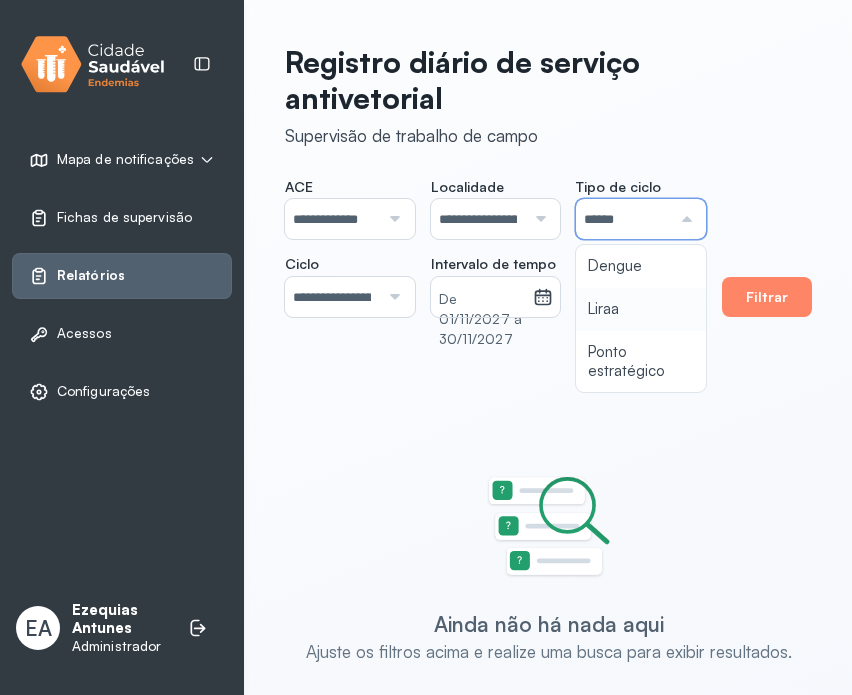 type 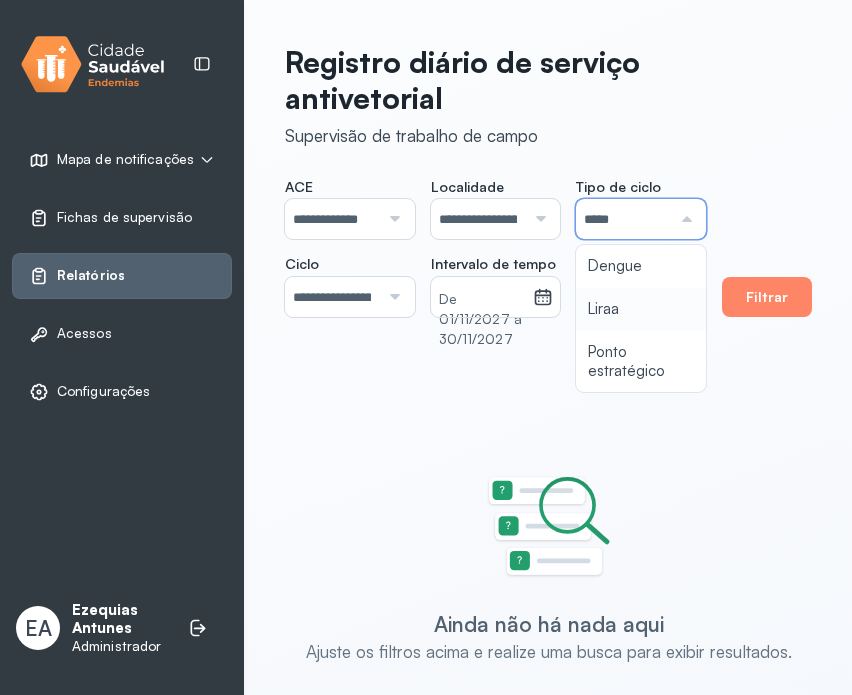 click on "**********" 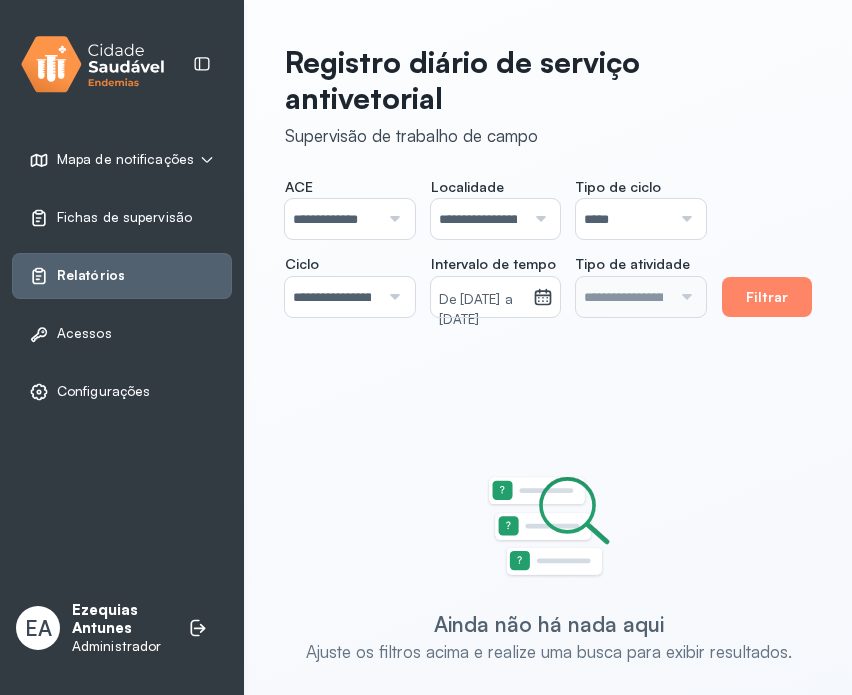 click on "**********" at bounding box center [332, 297] 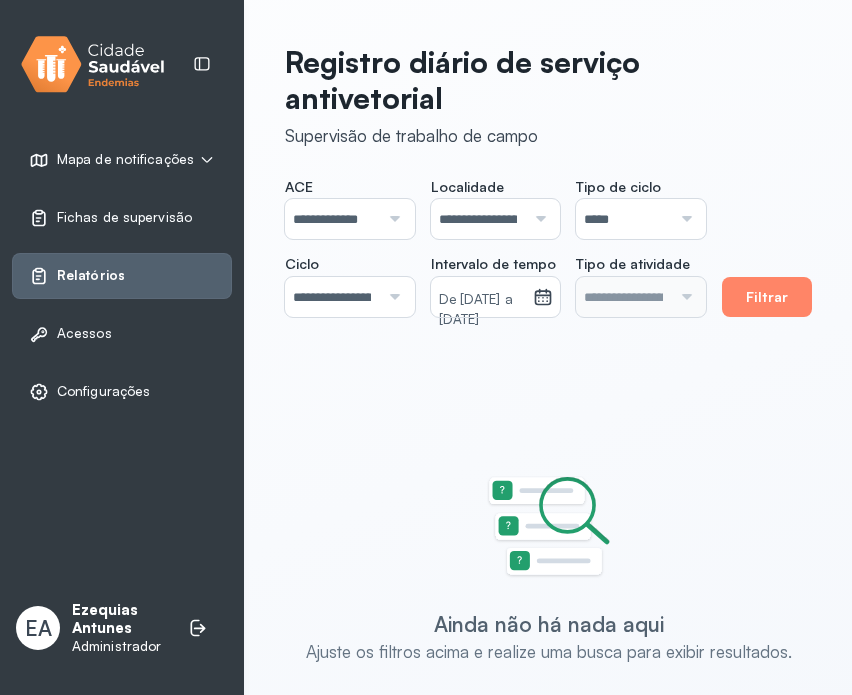 drag, startPoint x: 356, startPoint y: 338, endPoint x: 366, endPoint y: 339, distance: 10.049875 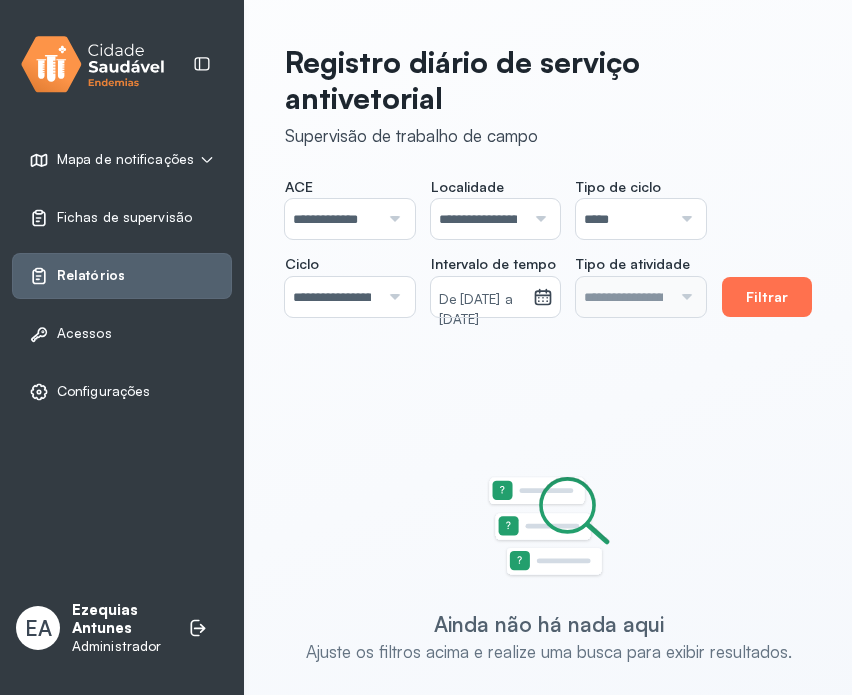 click on "Filtrar" at bounding box center (767, 297) 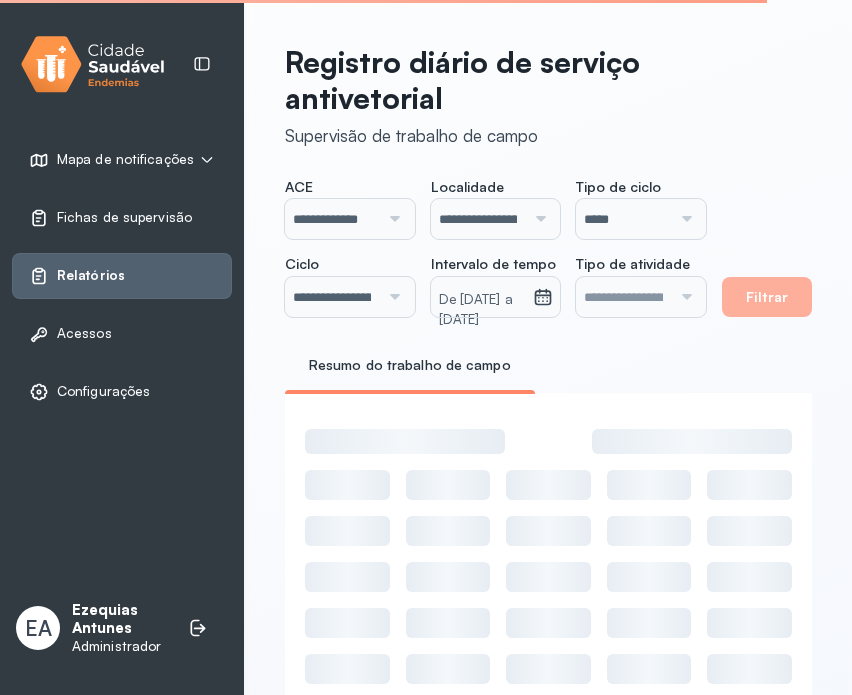 click on "Ezequias Antunes" at bounding box center [120, 620] 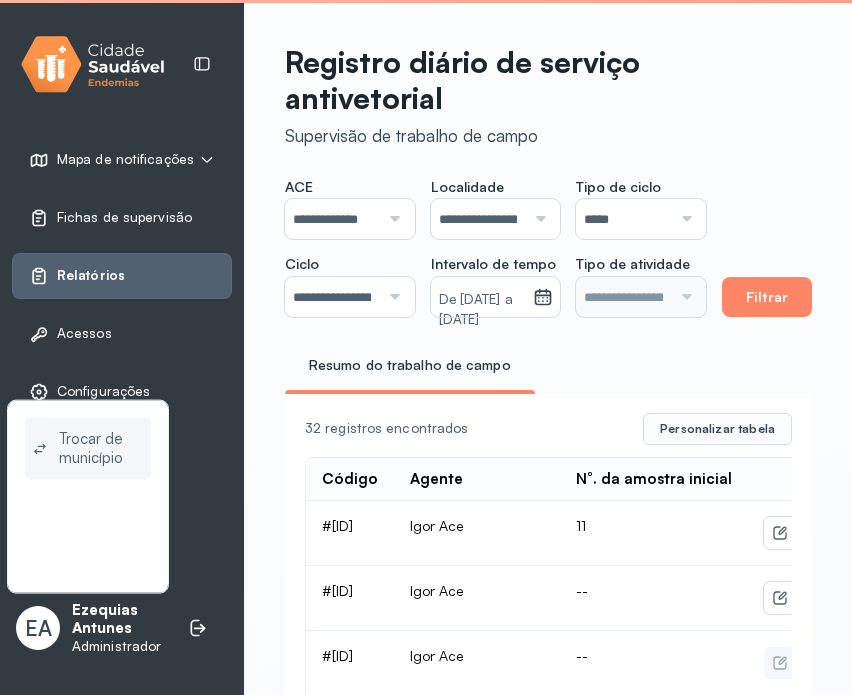 click on "Trocar de município" at bounding box center (101, 449) 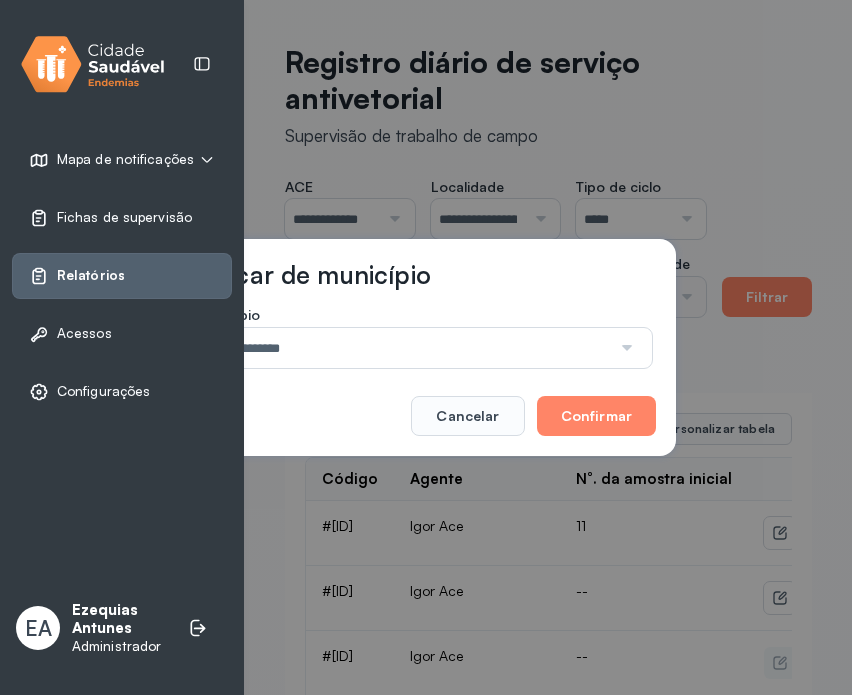 drag, startPoint x: 441, startPoint y: 416, endPoint x: 512, endPoint y: 432, distance: 72.780495 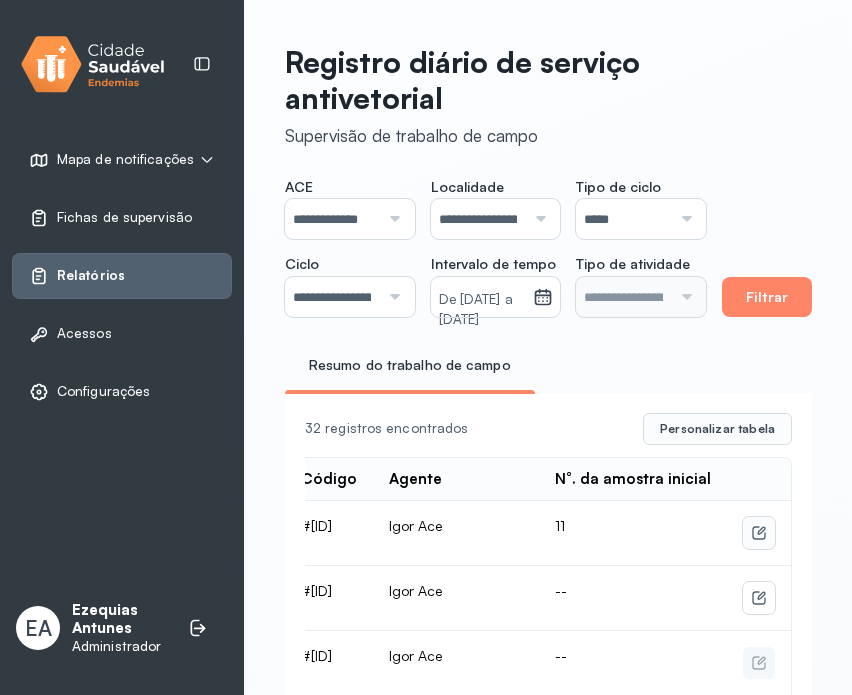 scroll, scrollTop: 0, scrollLeft: 96, axis: horizontal 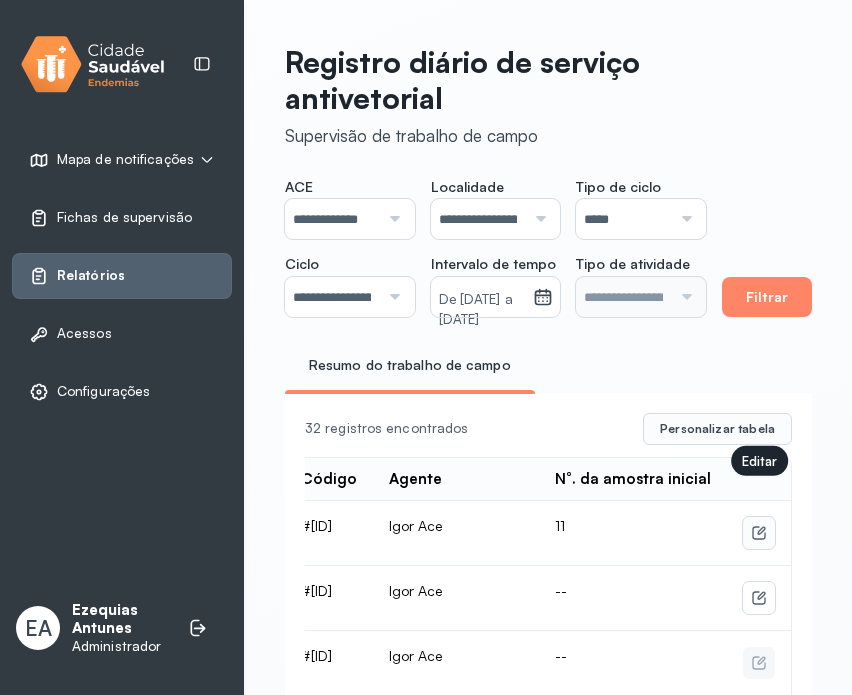 click 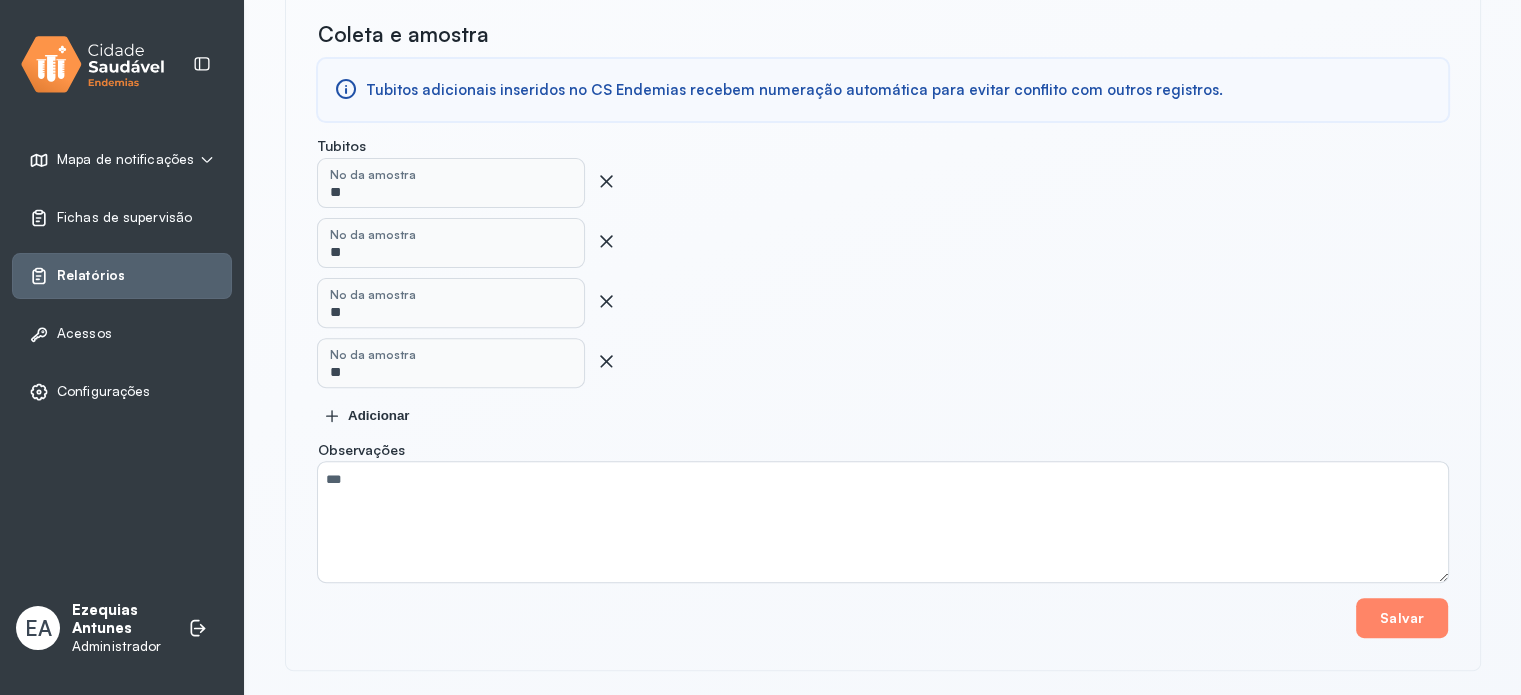 scroll, scrollTop: 662, scrollLeft: 0, axis: vertical 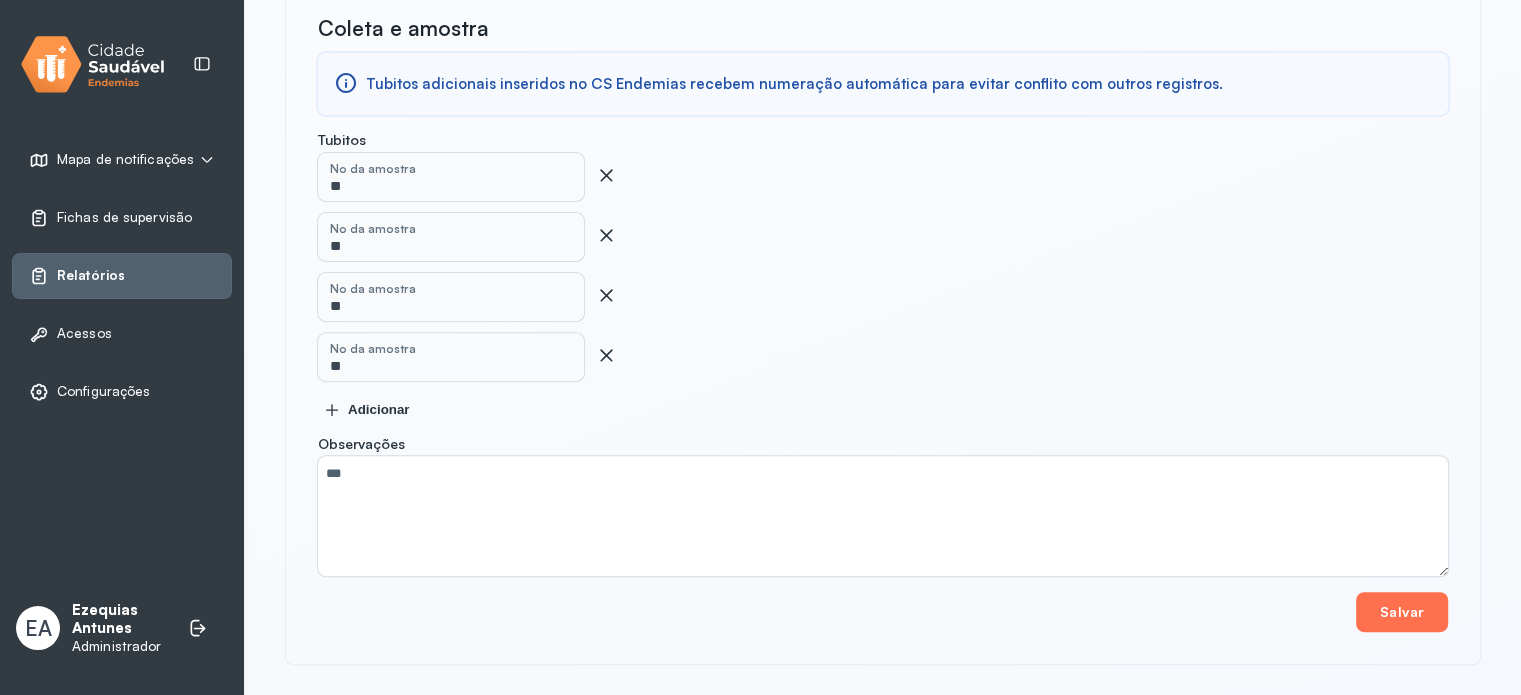 click on "Salvar" at bounding box center (1402, 612) 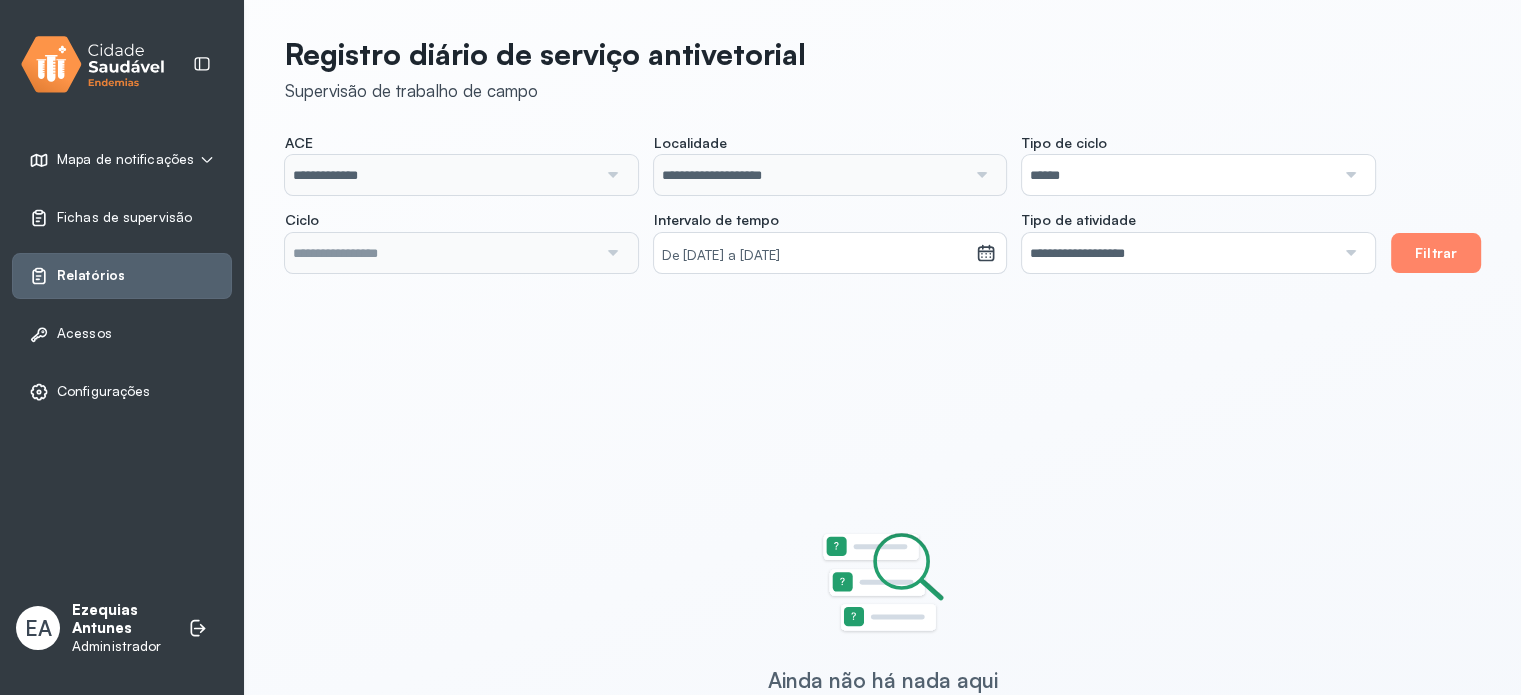 scroll, scrollTop: 111, scrollLeft: 0, axis: vertical 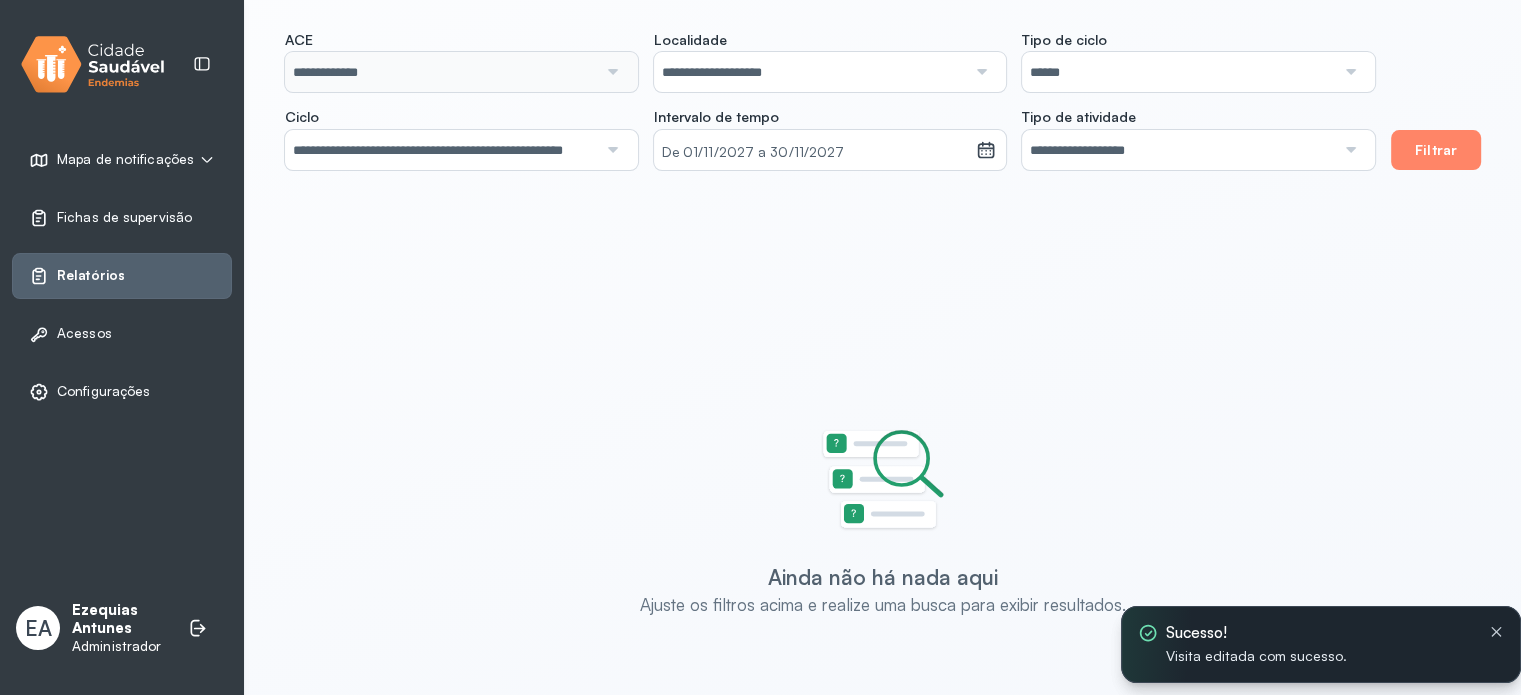 click on "******" at bounding box center (1178, 72) 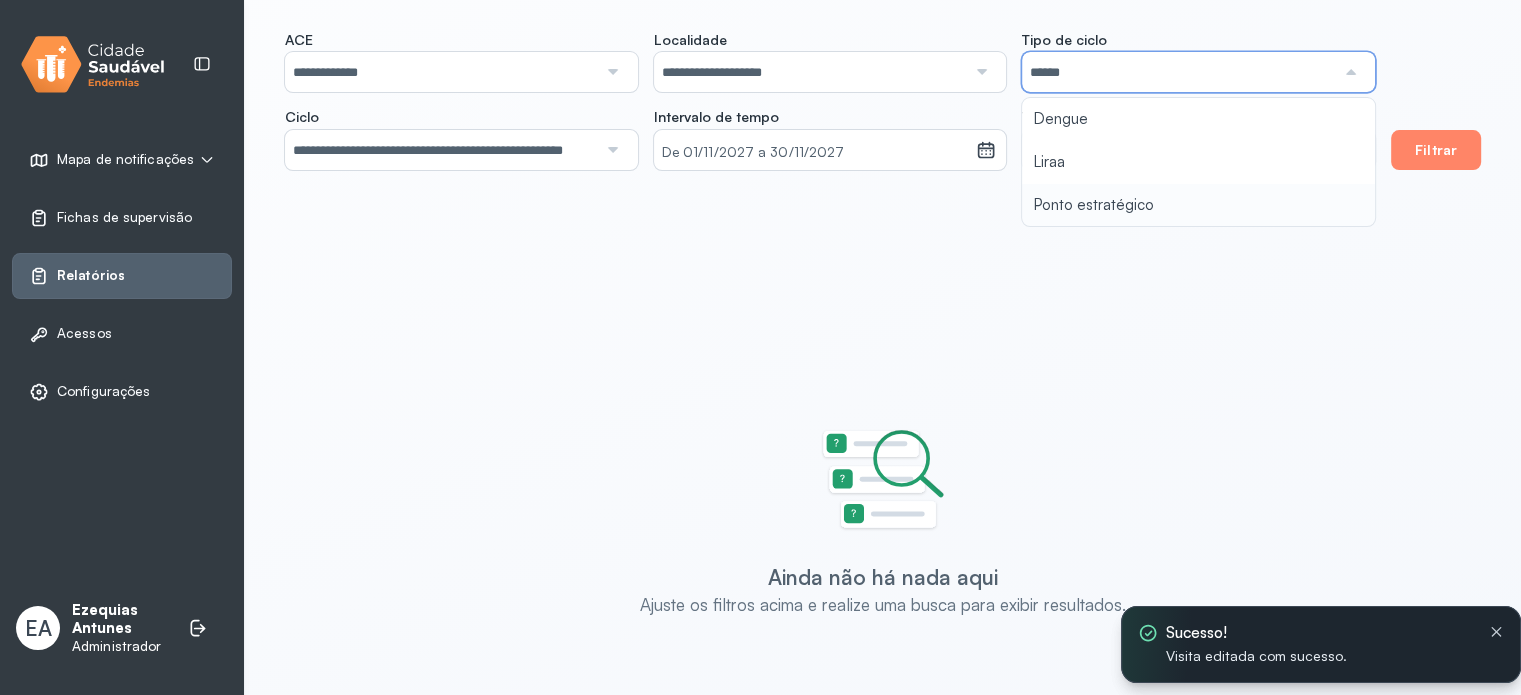 type on "**********" 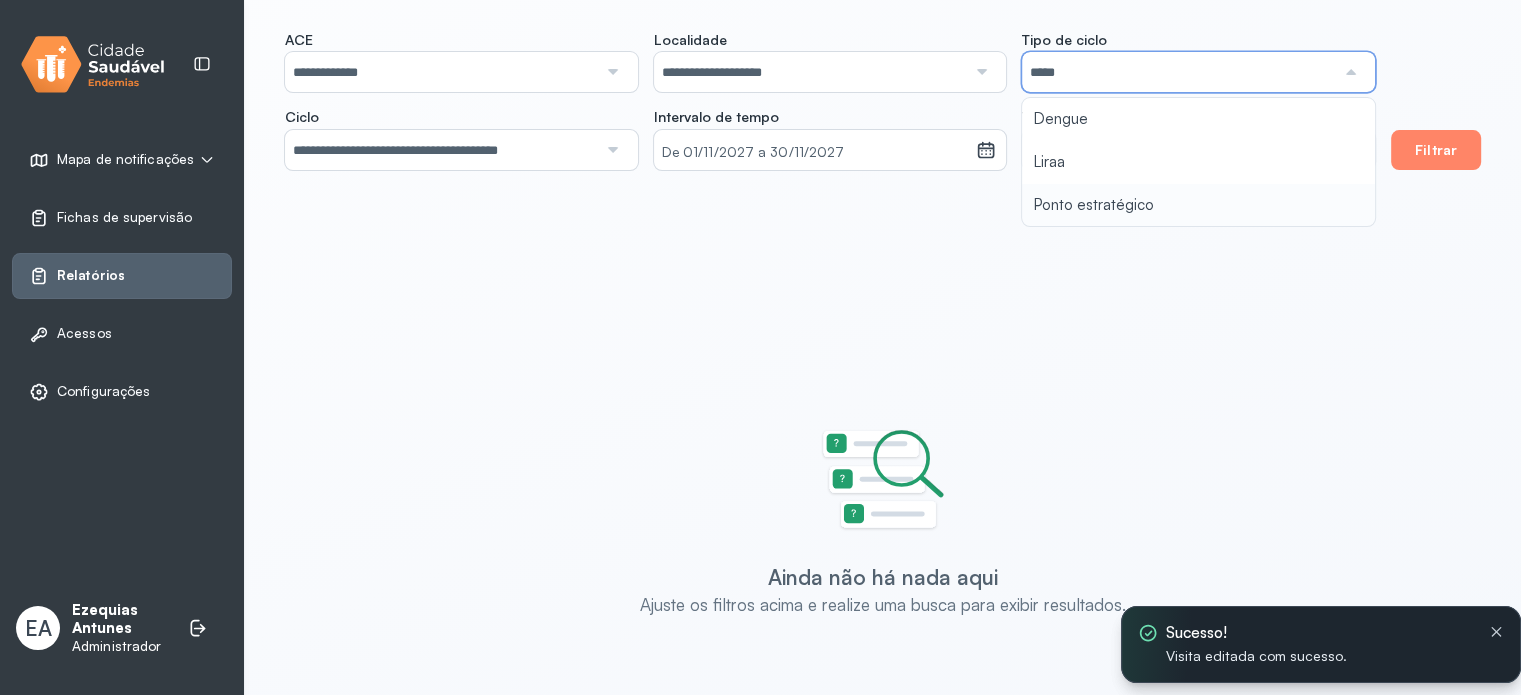 click on "**********" at bounding box center (830, 100) 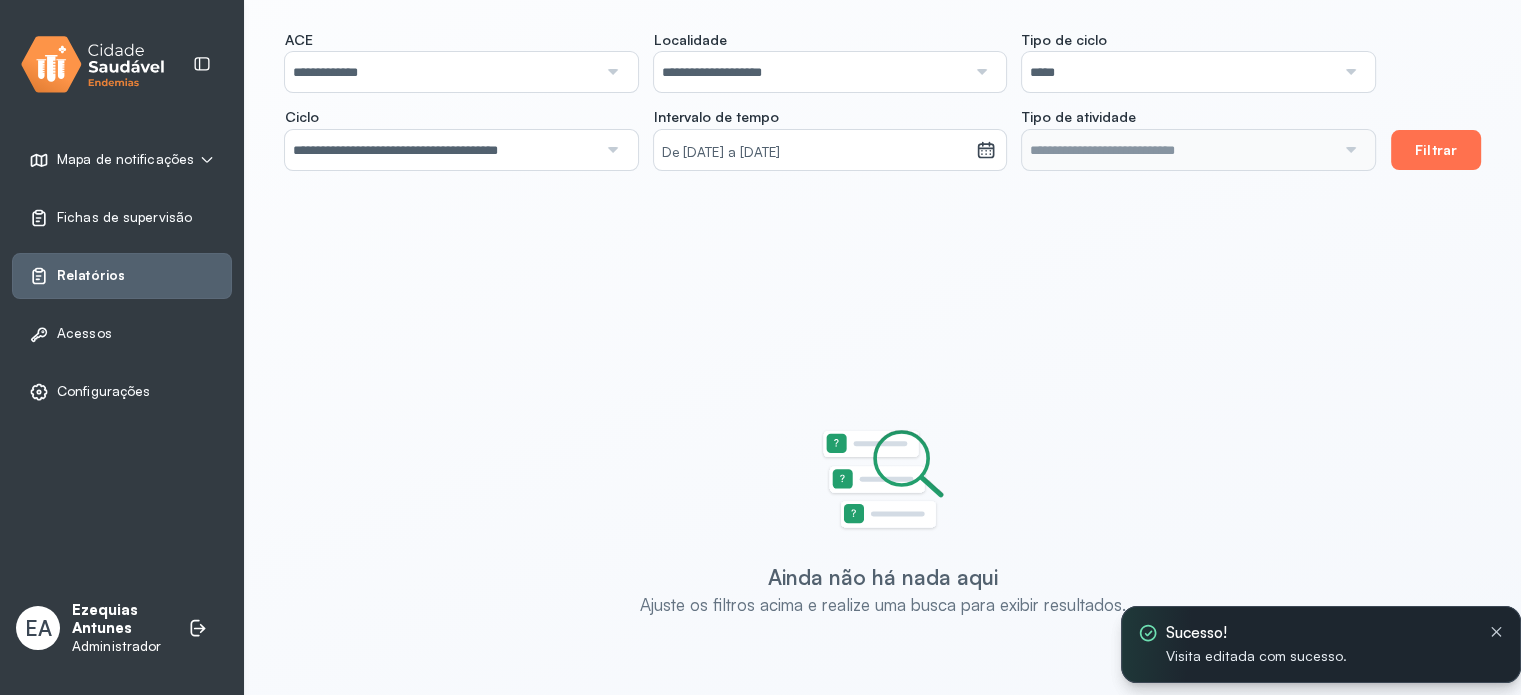 click on "Filtrar" at bounding box center (1436, 150) 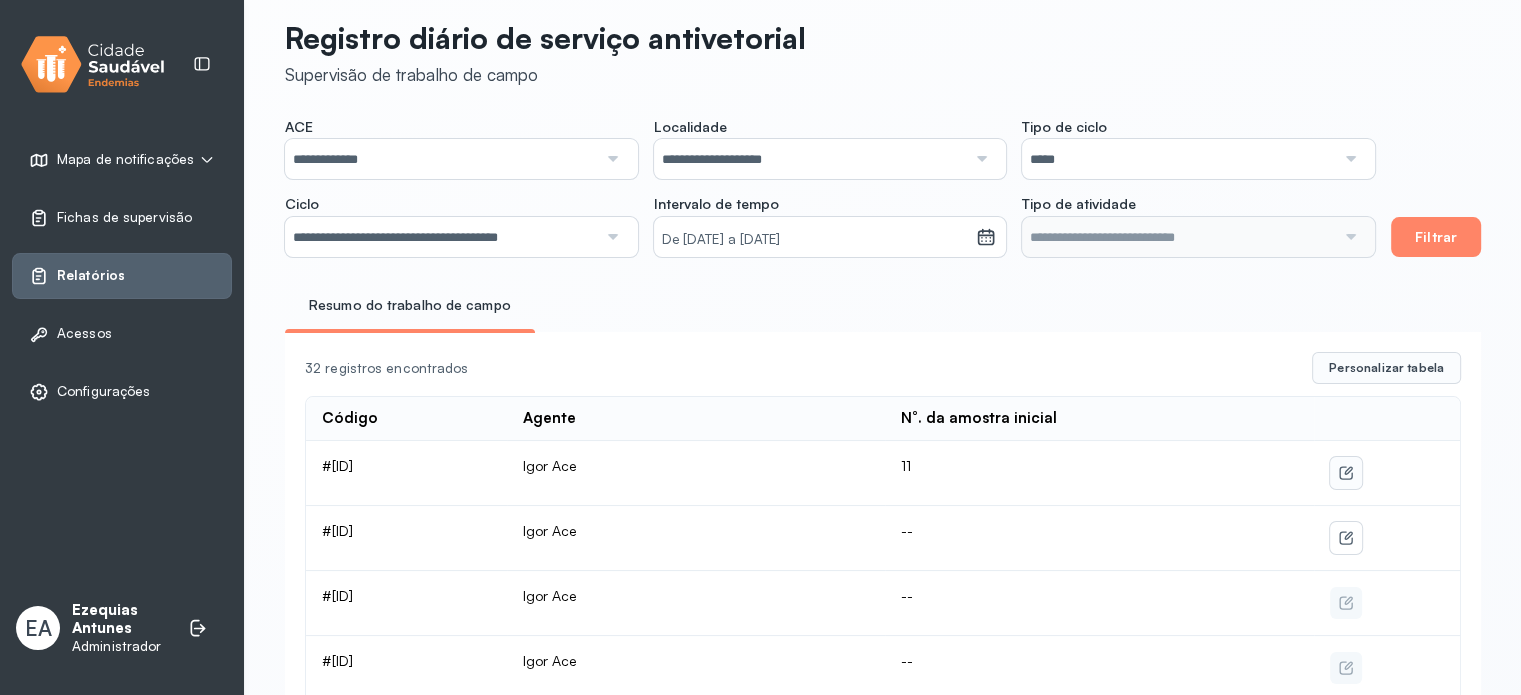 click 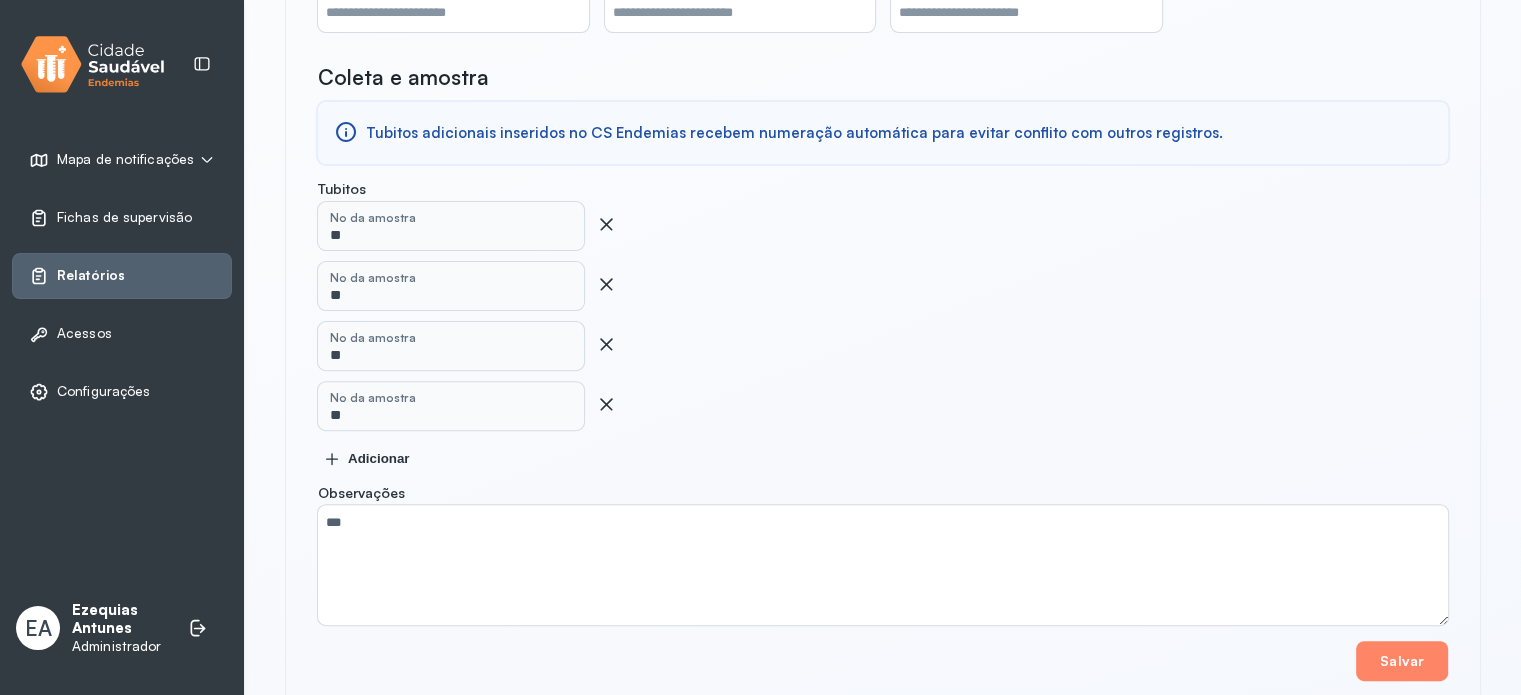 scroll, scrollTop: 662, scrollLeft: 0, axis: vertical 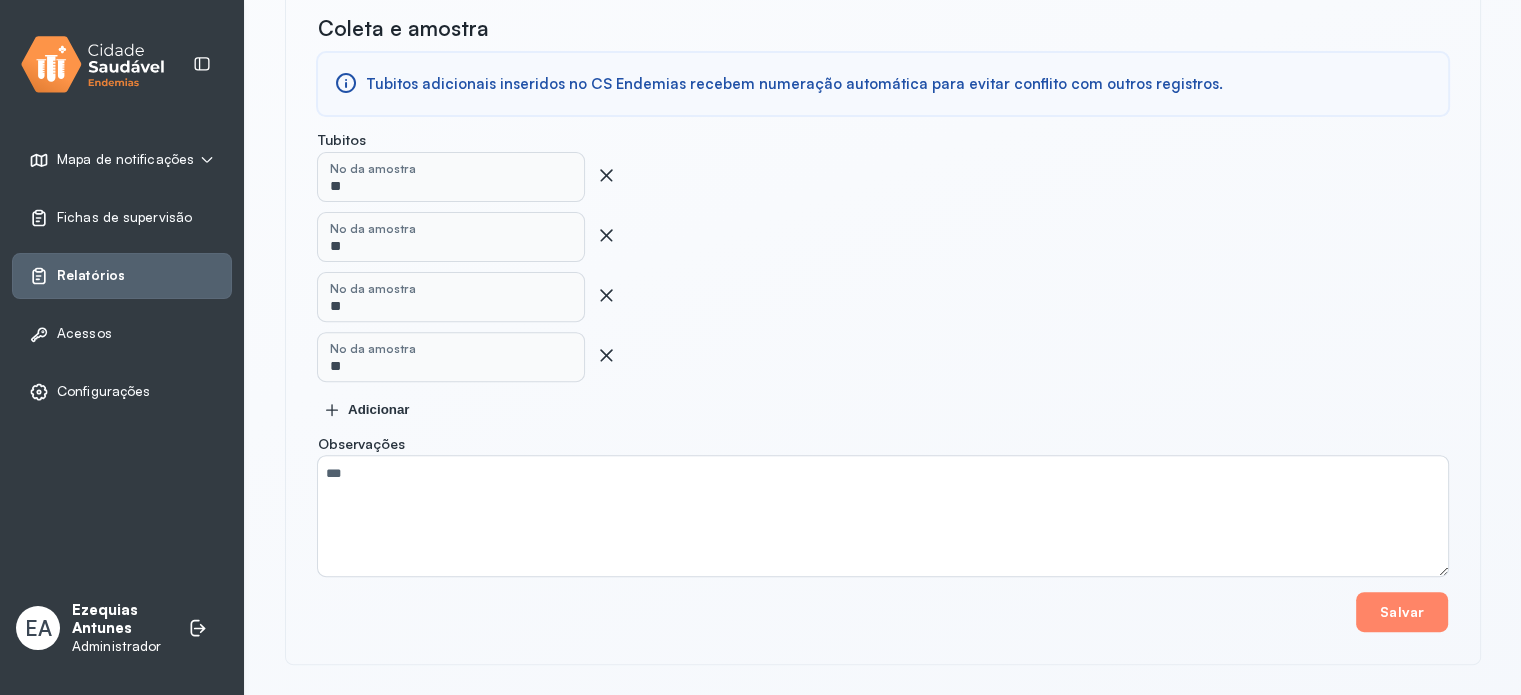 drag, startPoint x: 706, startPoint y: 357, endPoint x: 718, endPoint y: 347, distance: 15.6205 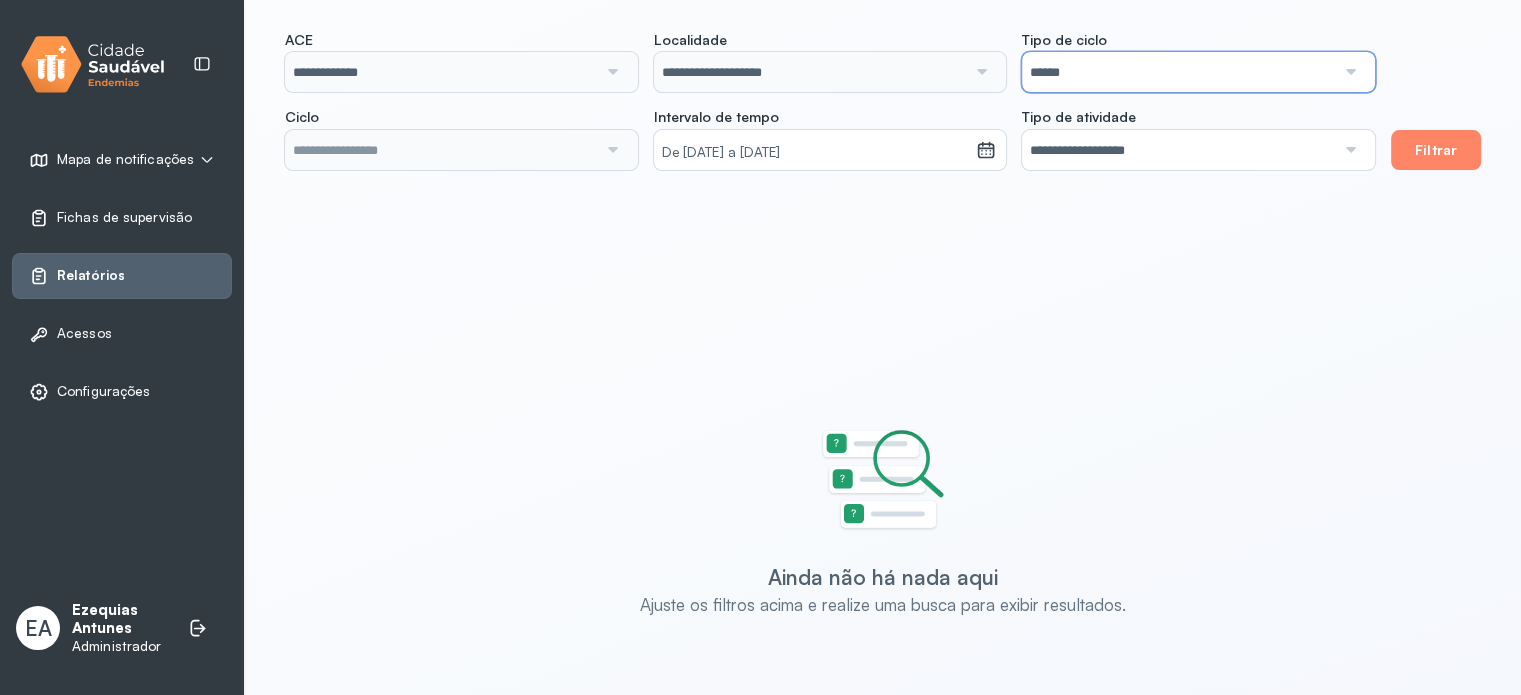 click on "******" at bounding box center [1178, 72] 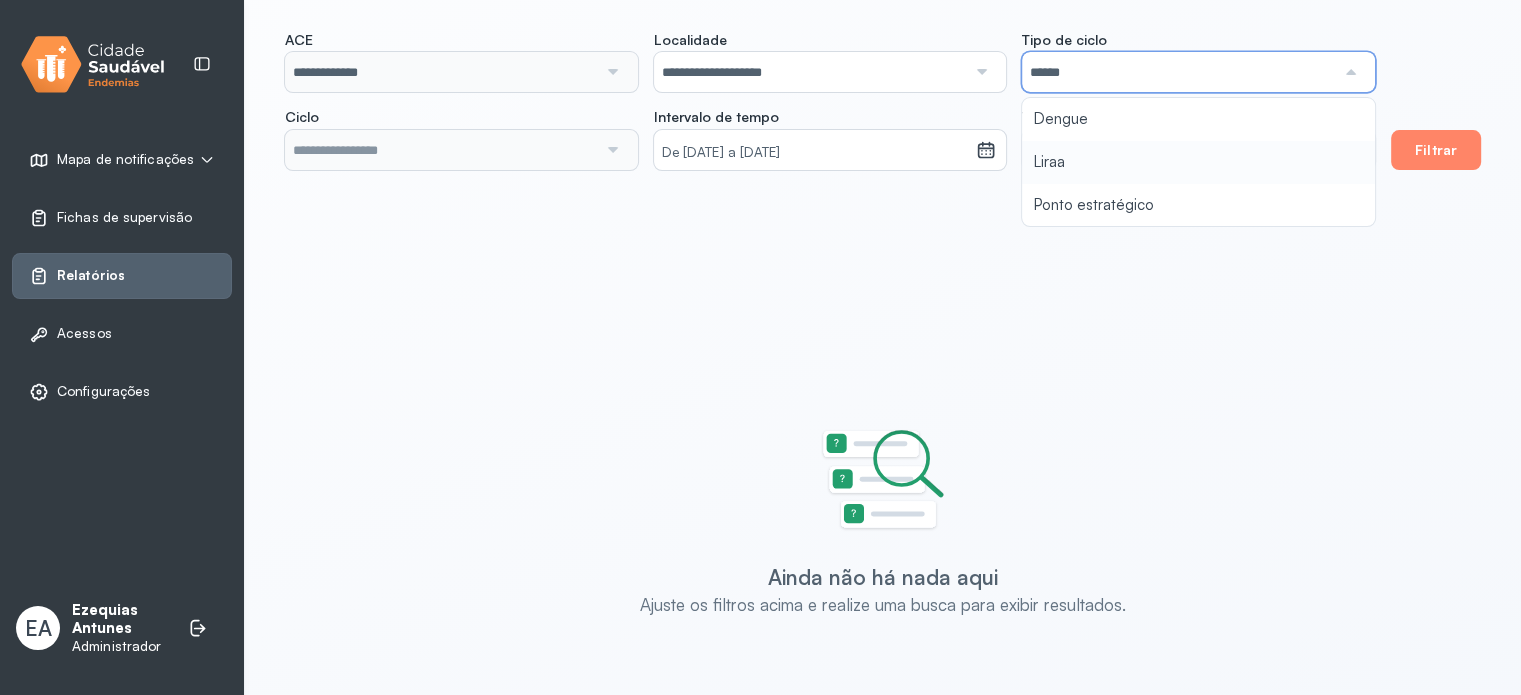 type 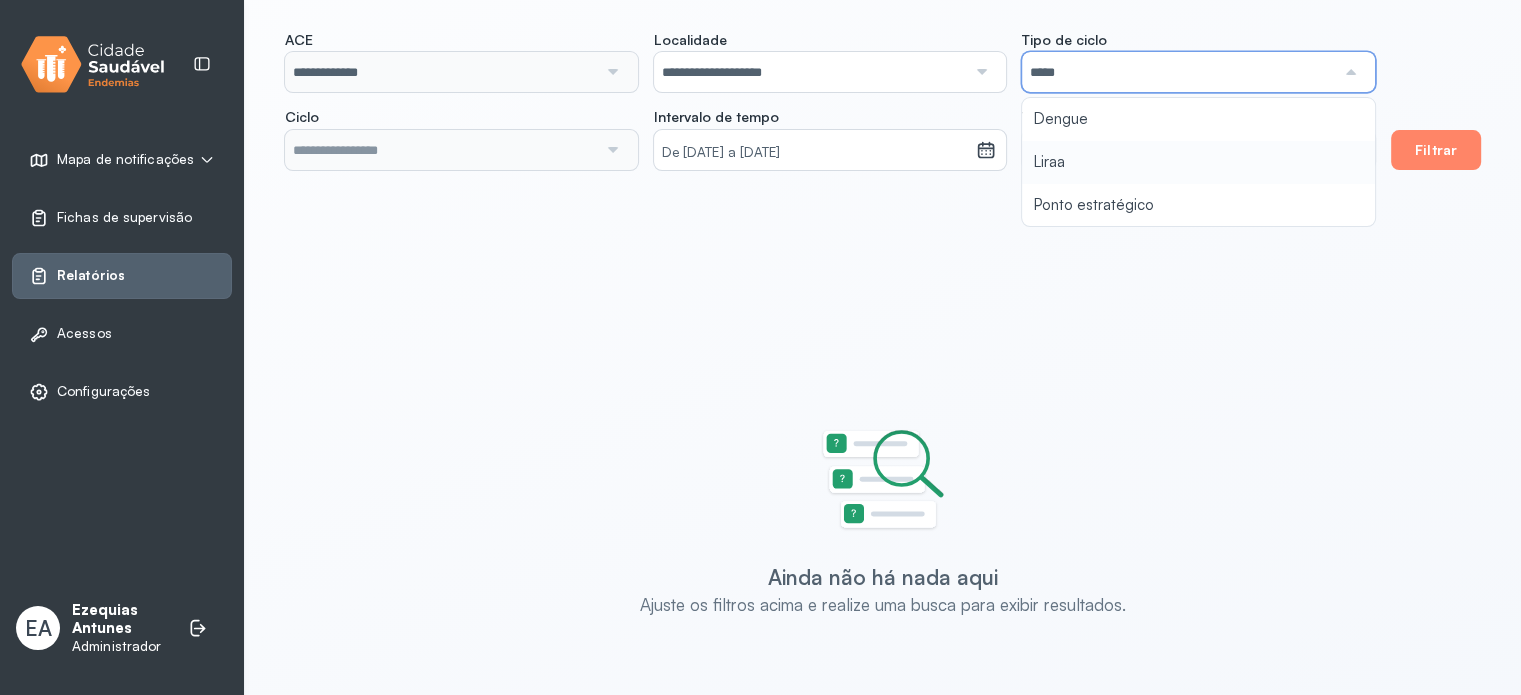 drag, startPoint x: 1176, startPoint y: 171, endPoint x: 617, endPoint y: 172, distance: 559.0009 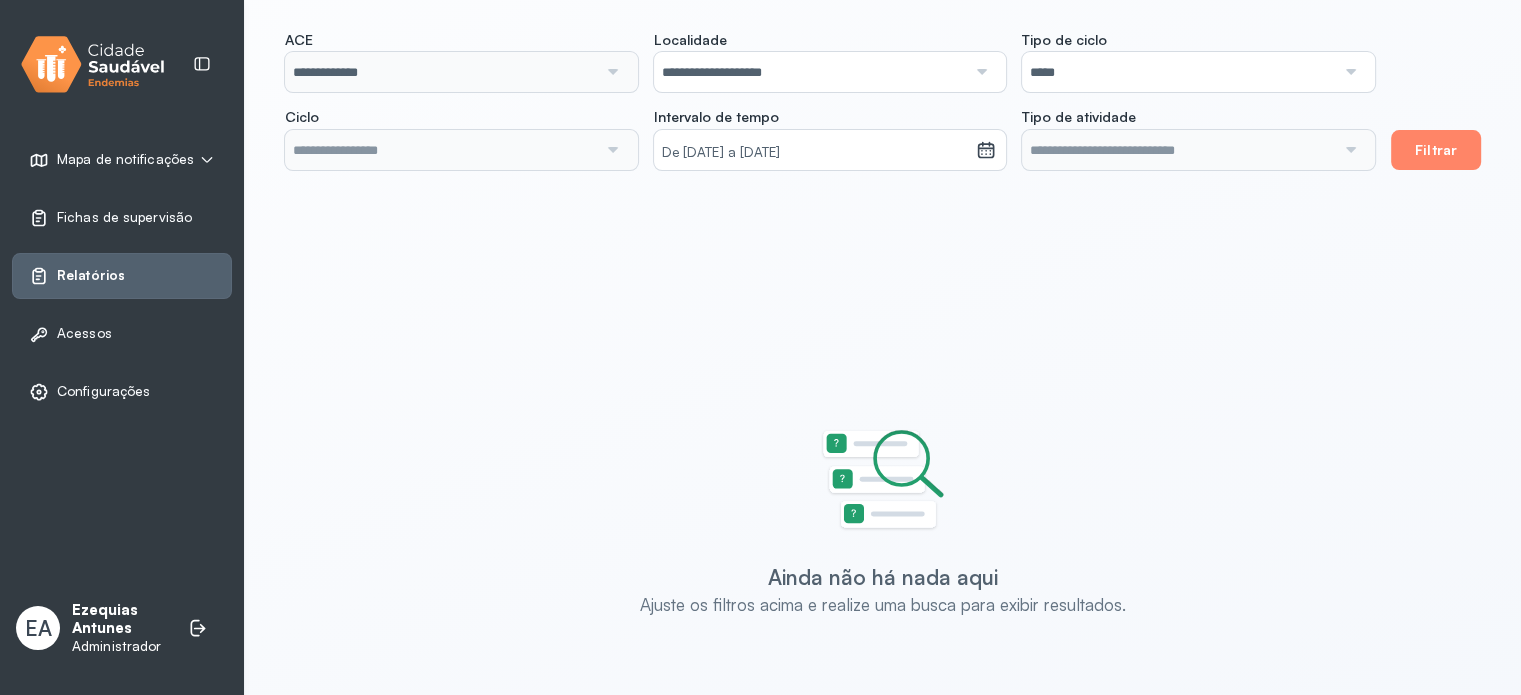 type on "**********" 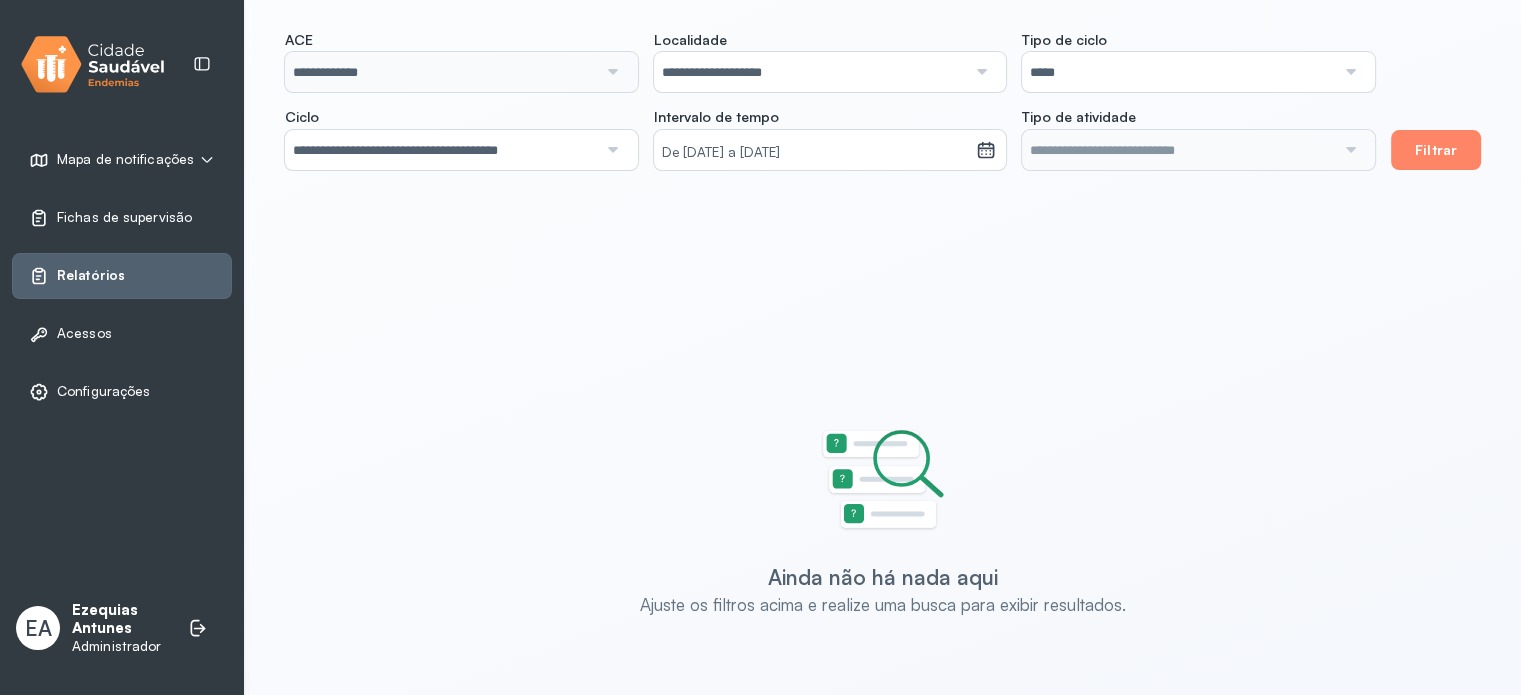 click on "**********" at bounding box center [441, 150] 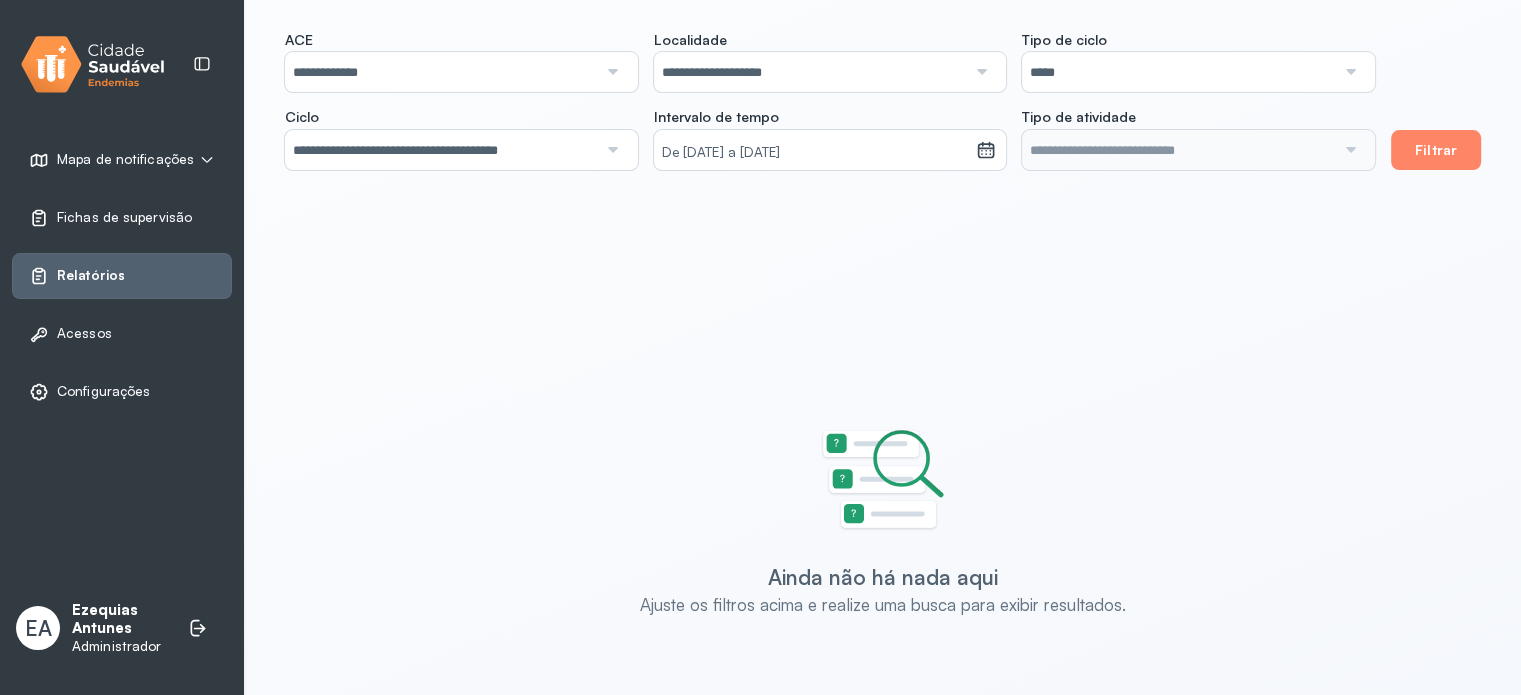click on "**********" 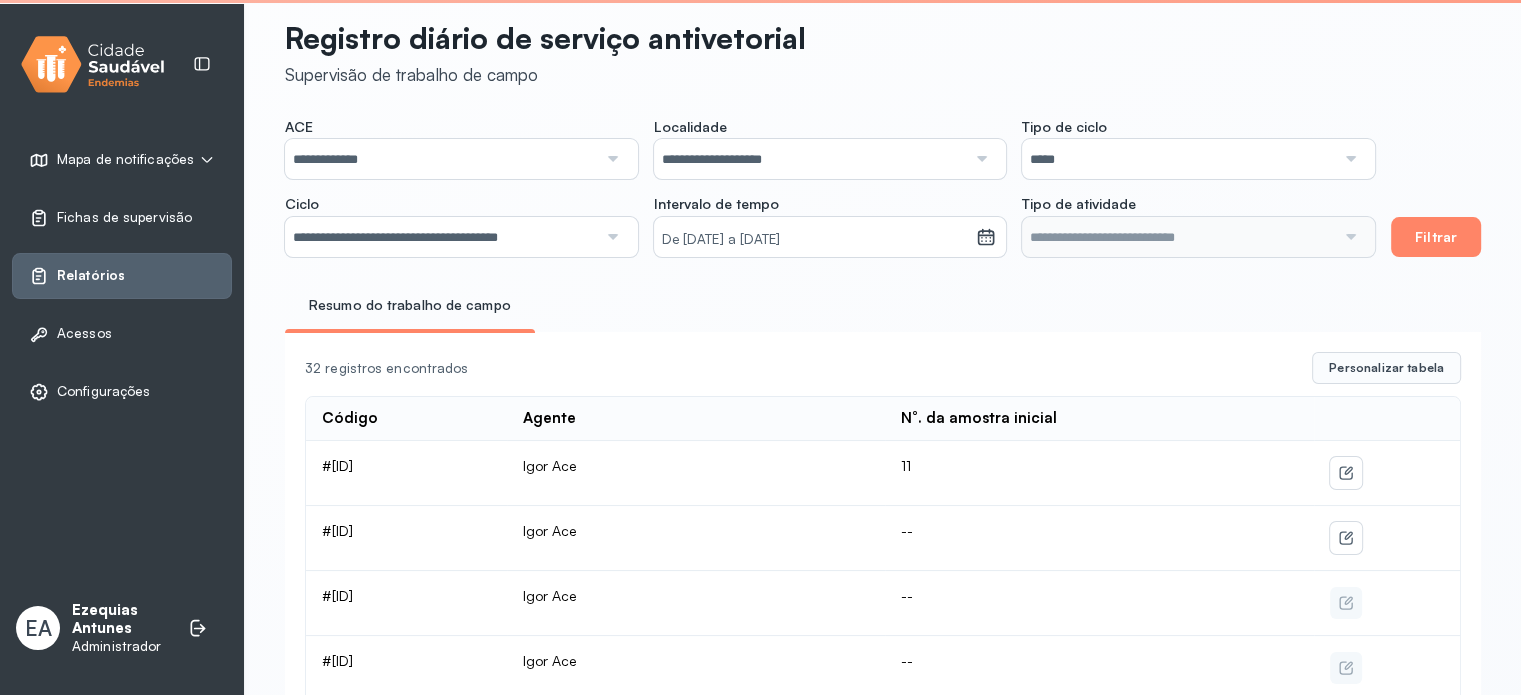 scroll, scrollTop: 111, scrollLeft: 0, axis: vertical 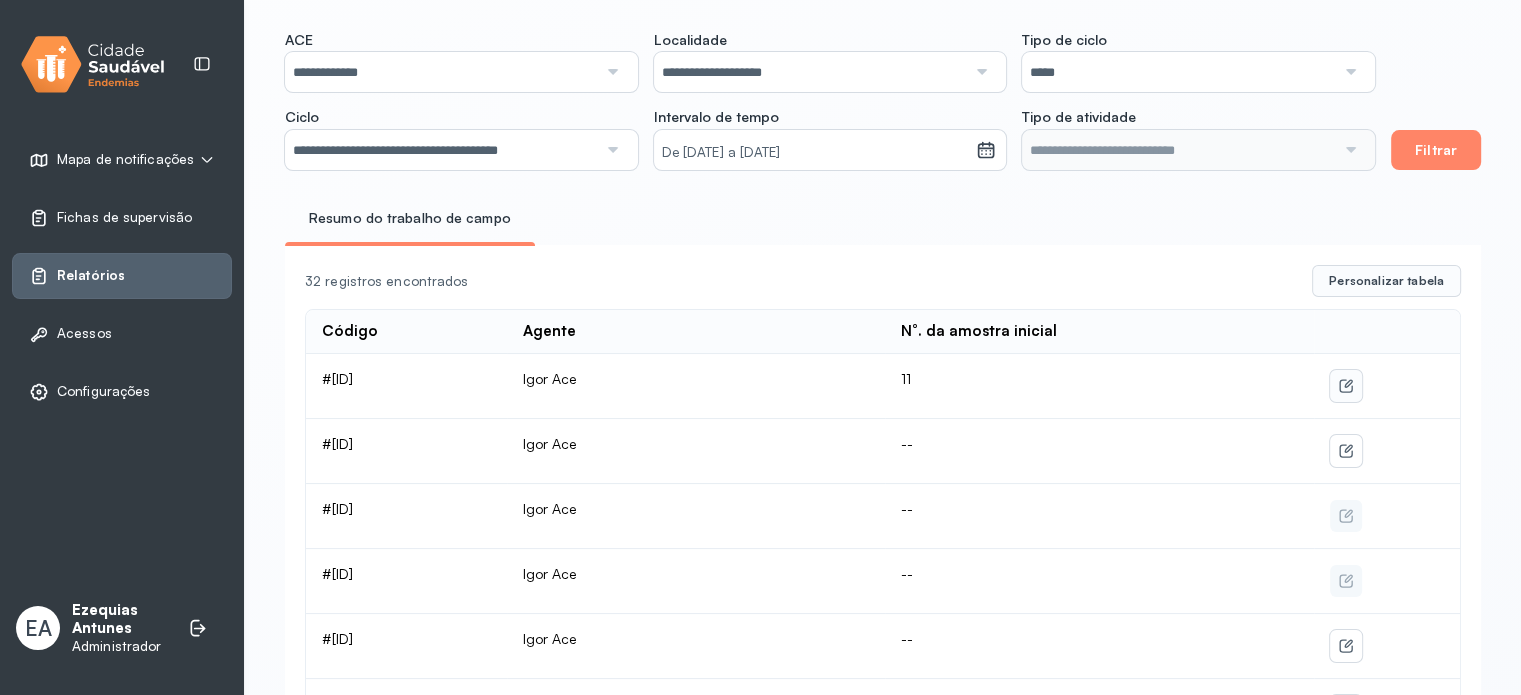 click 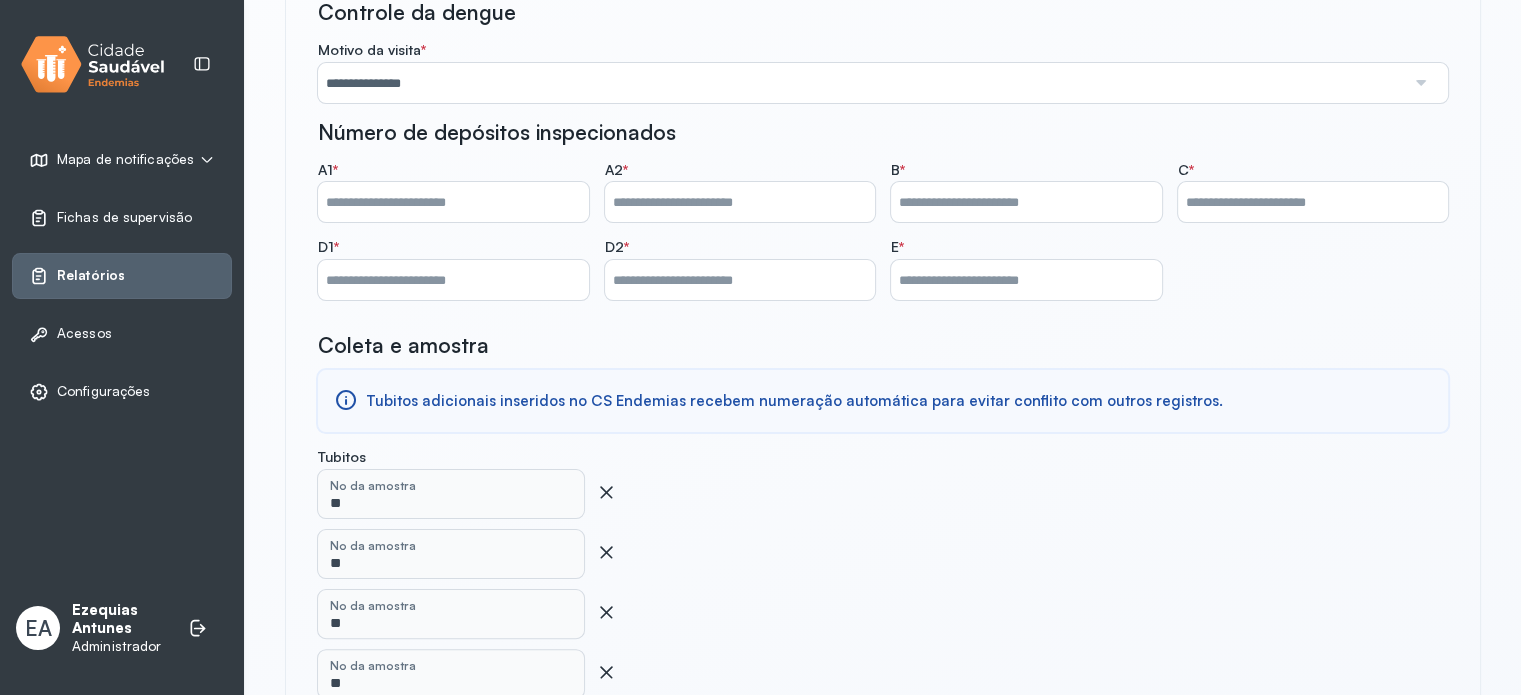 scroll, scrollTop: 511, scrollLeft: 0, axis: vertical 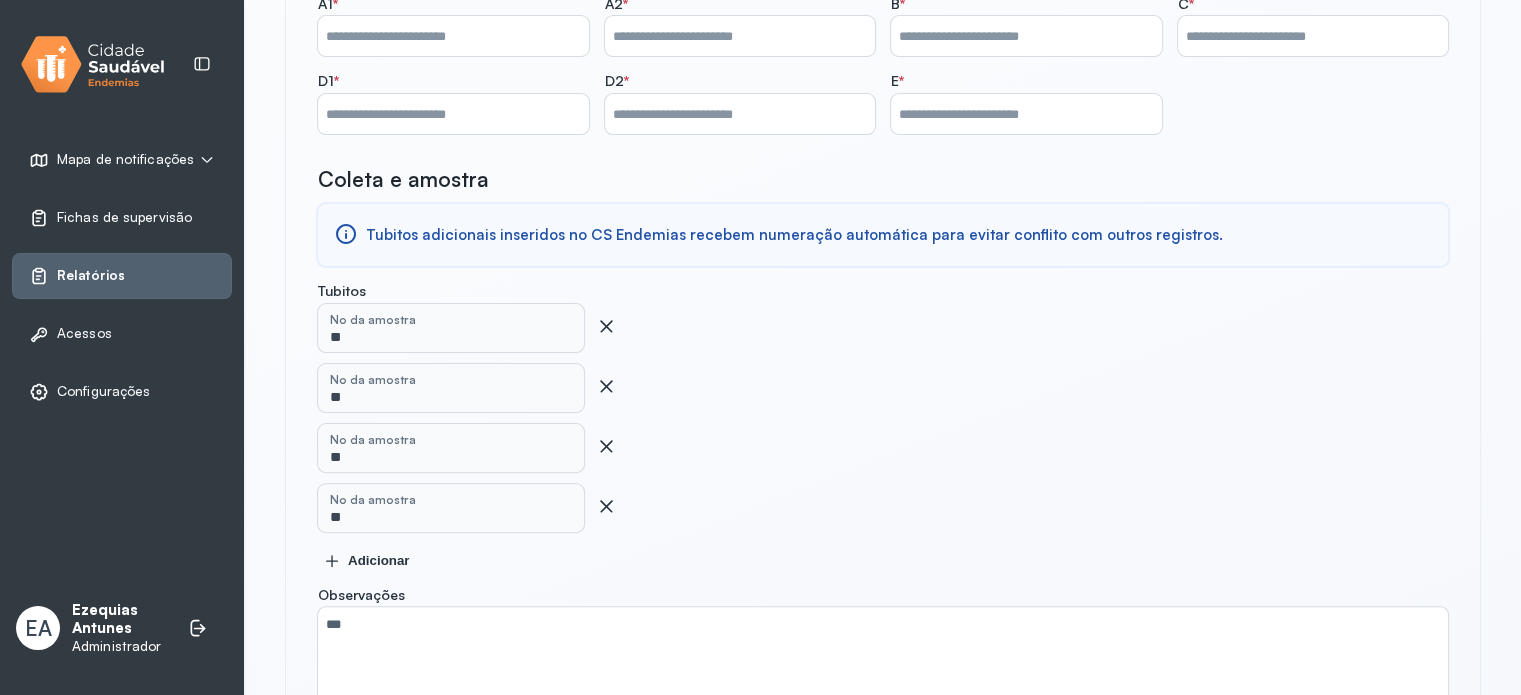 click on "**********" at bounding box center [883, 280] 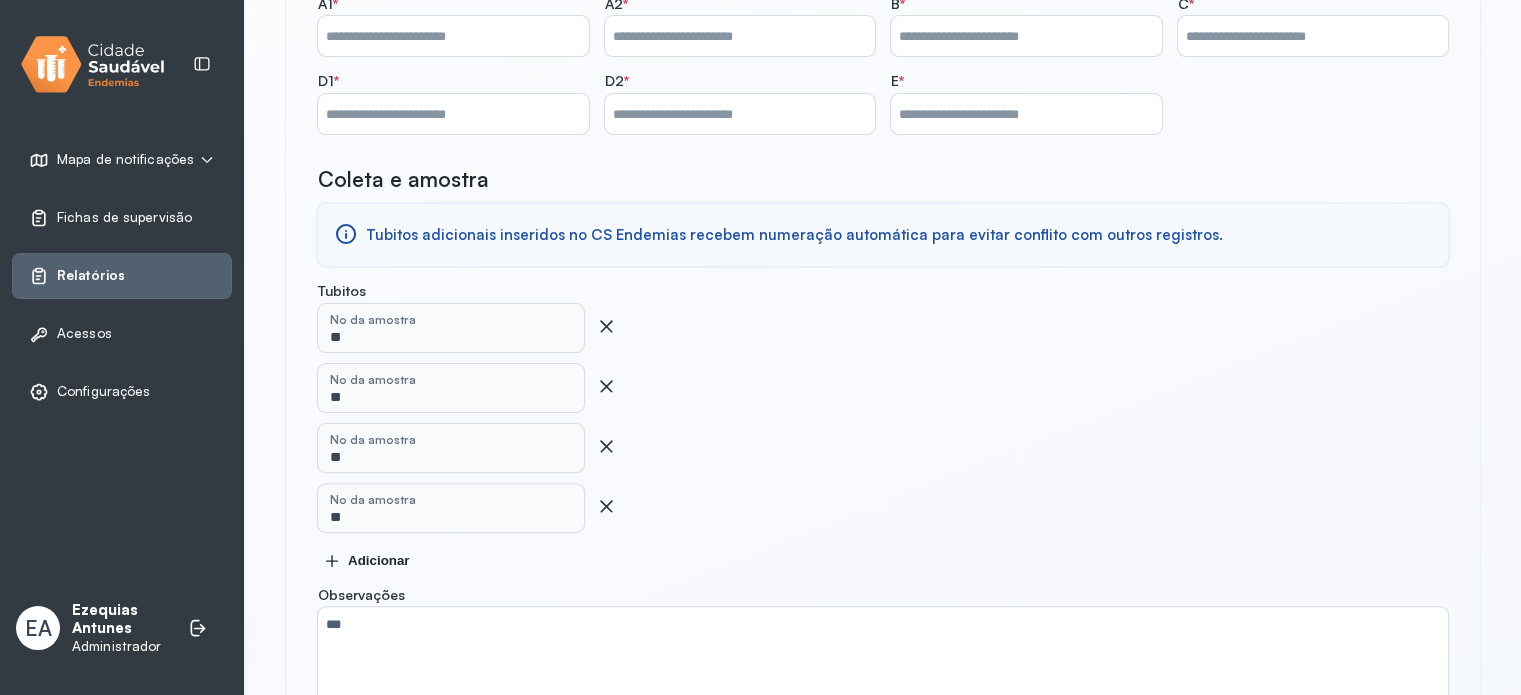 click on "Adicionar" 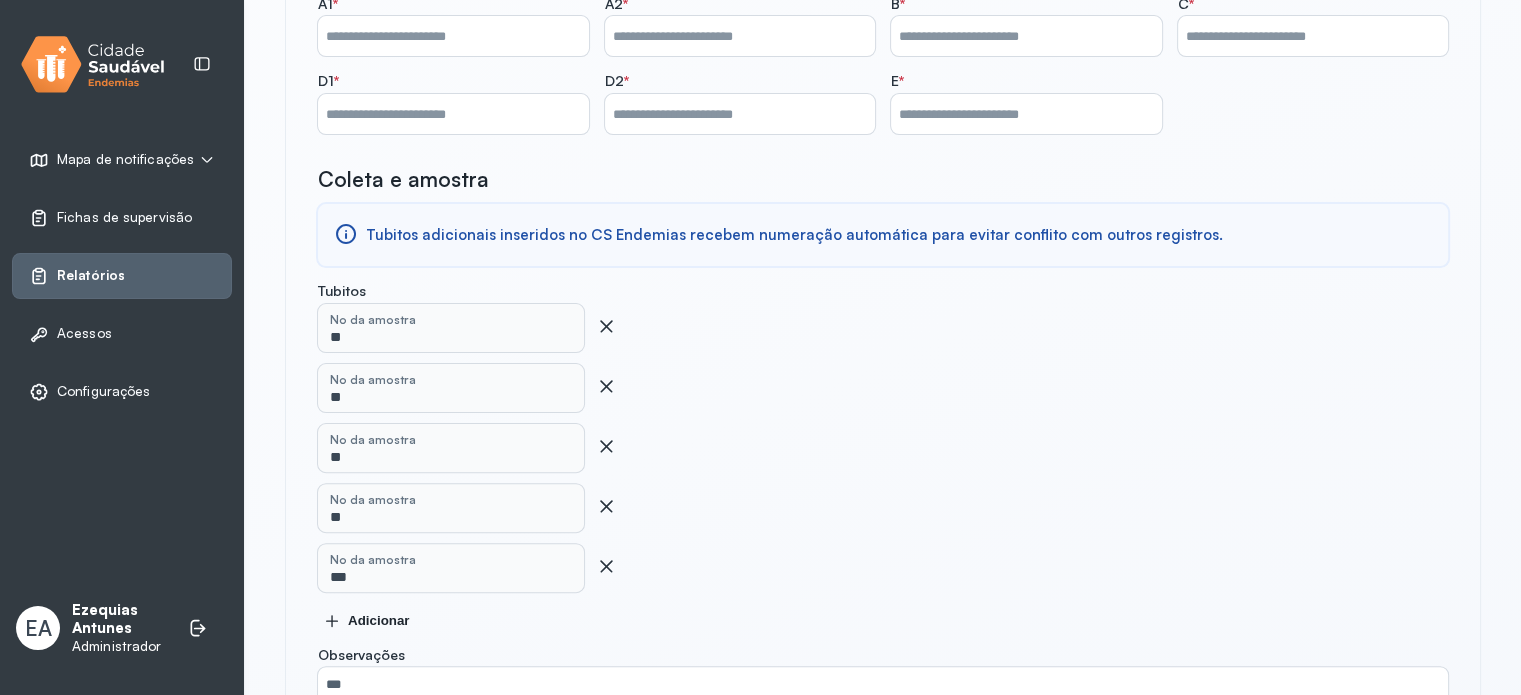 click on "Adicionar" 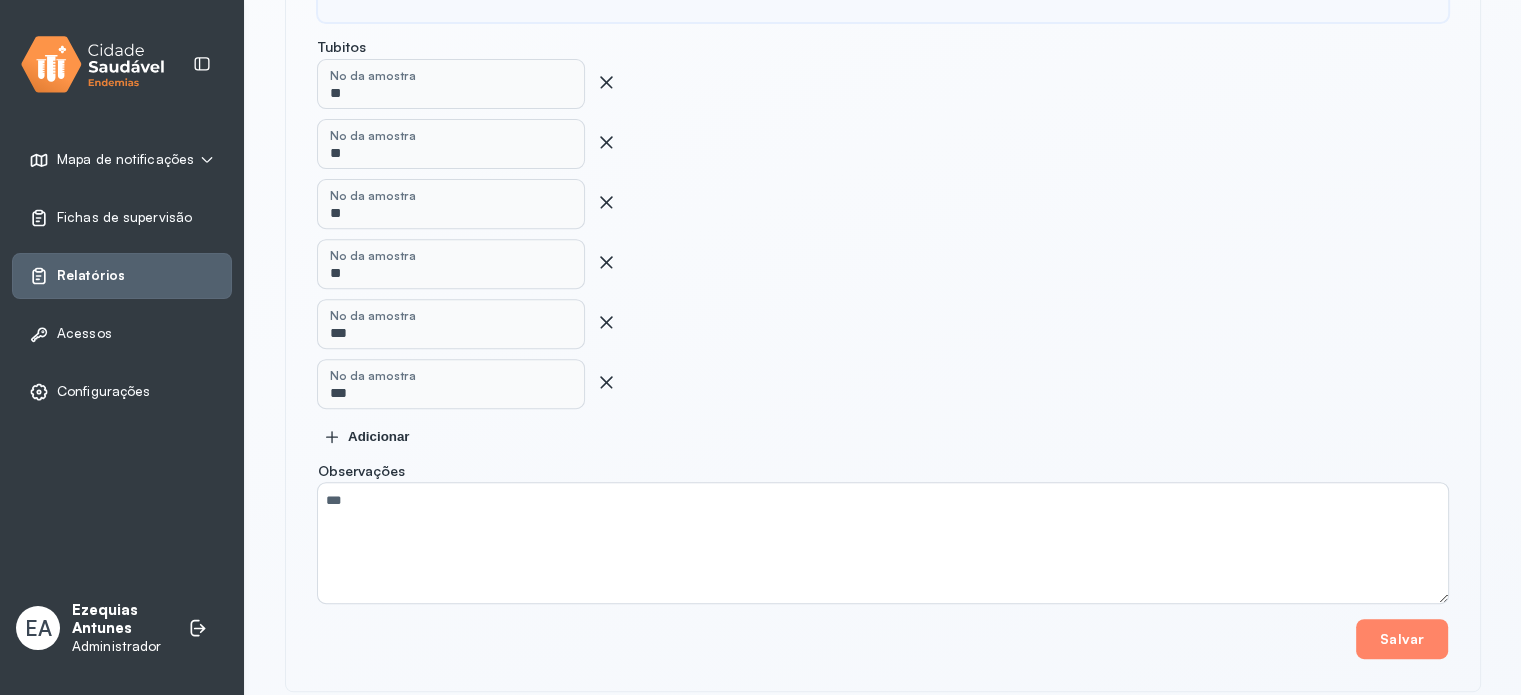 scroll, scrollTop: 782, scrollLeft: 0, axis: vertical 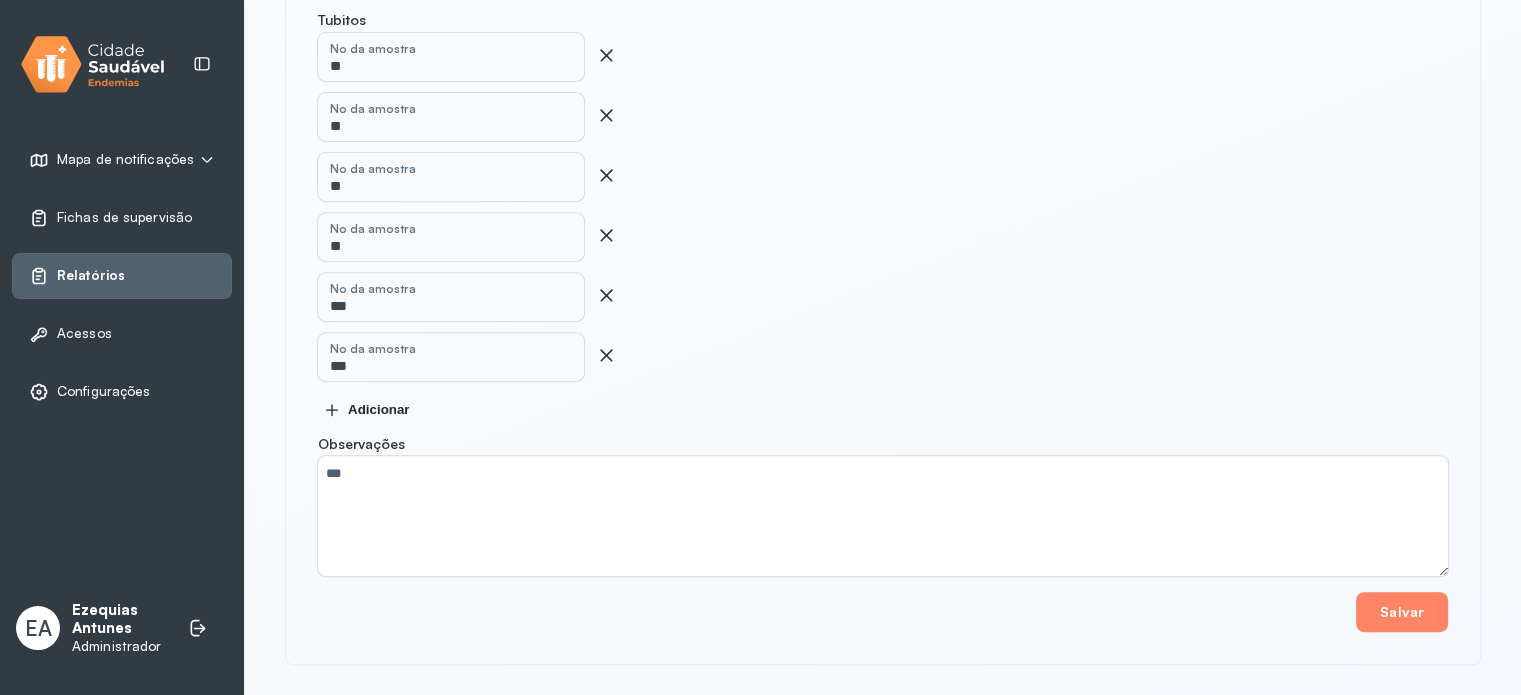 click on "Adicionar" 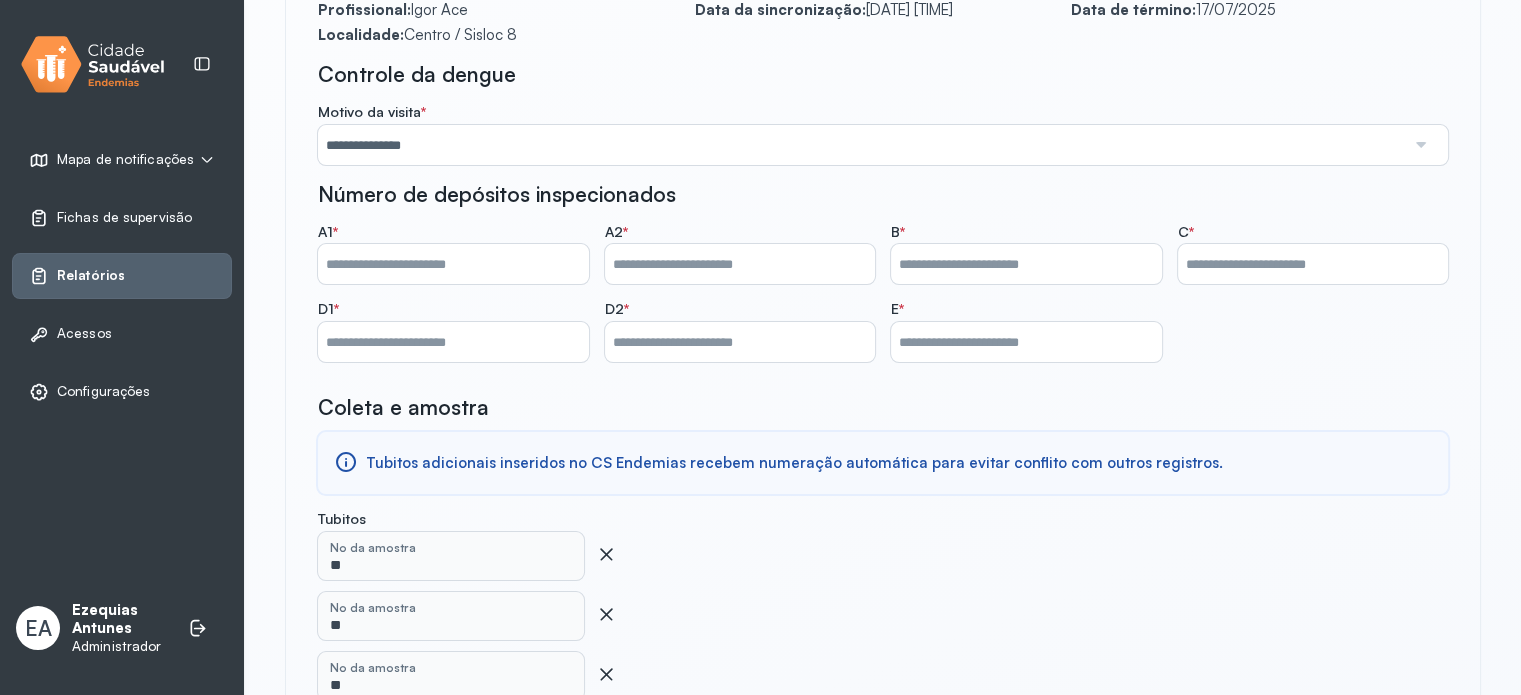 scroll, scrollTop: 282, scrollLeft: 0, axis: vertical 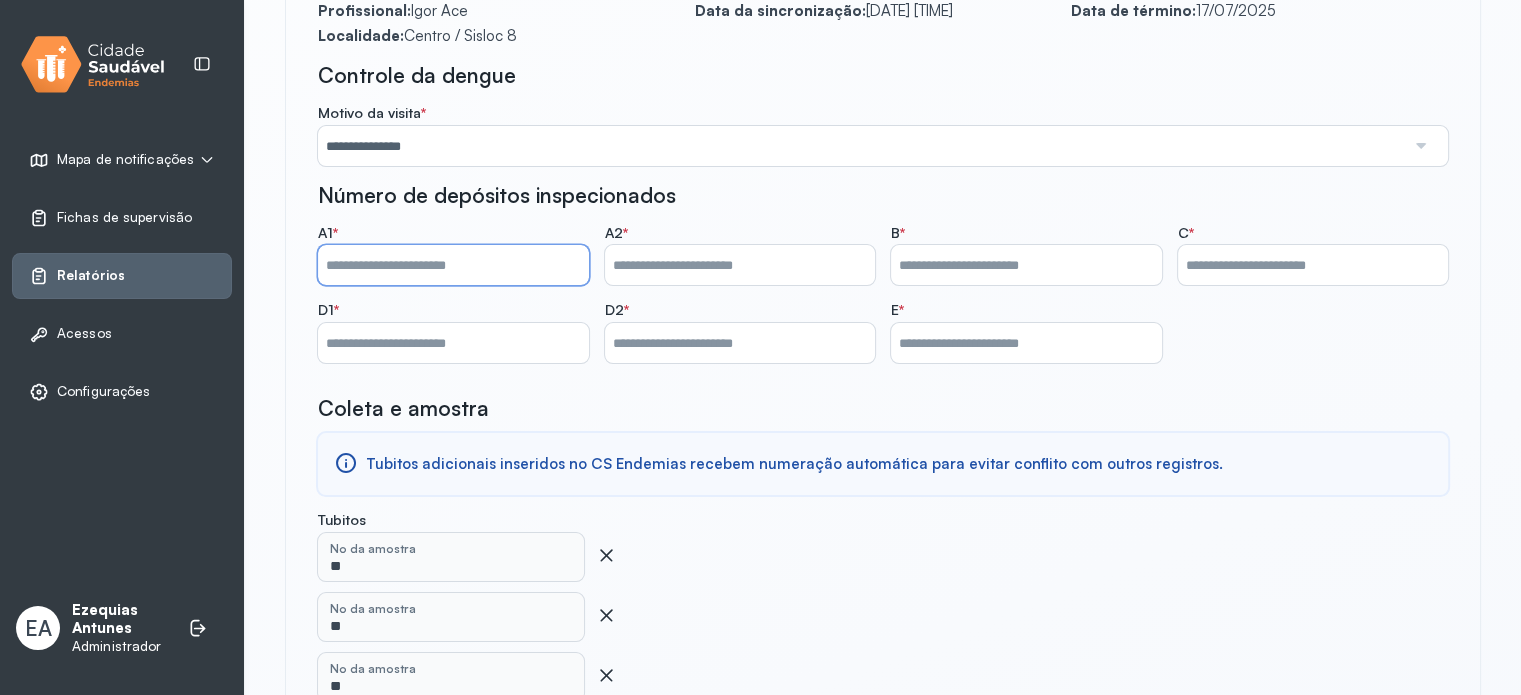 drag, startPoint x: 392, startPoint y: 275, endPoint x: 0, endPoint y: 253, distance: 392.61685 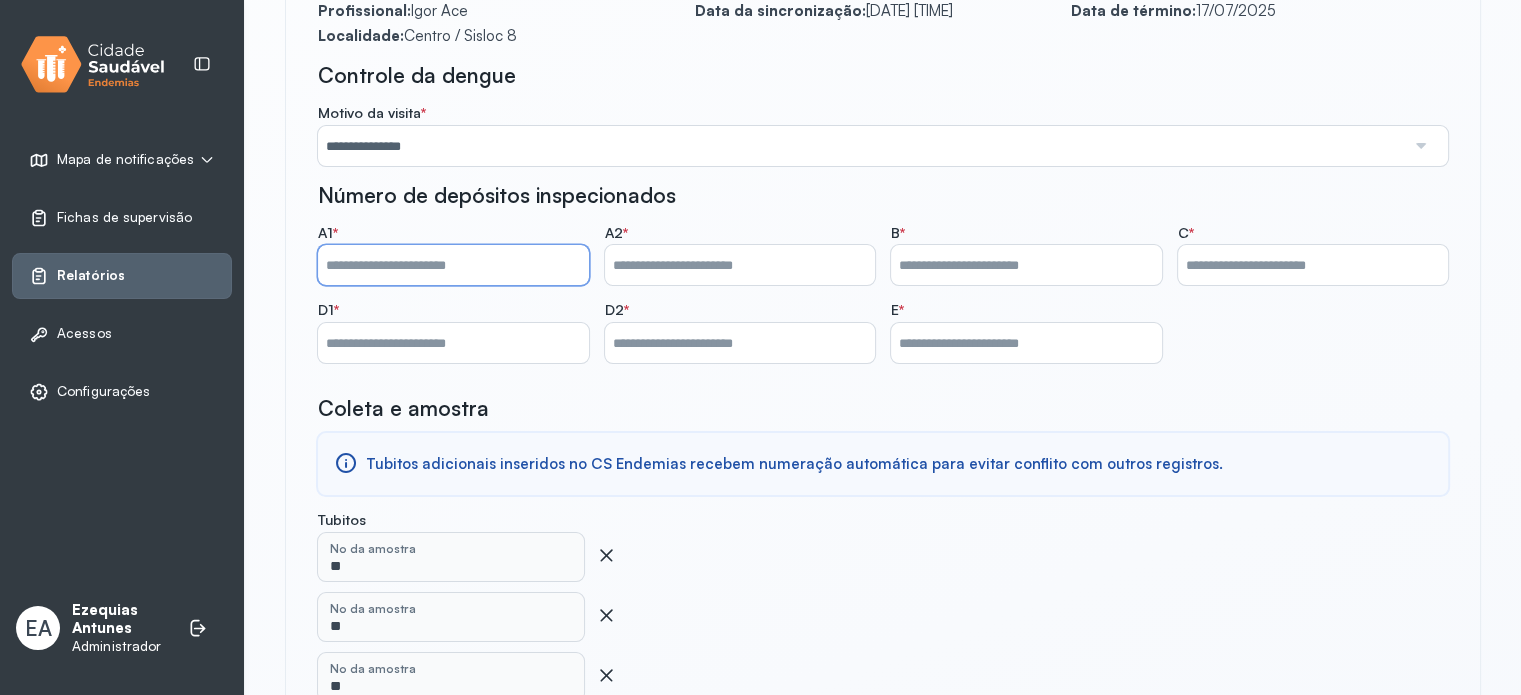 click on "**********" at bounding box center [760, 487] 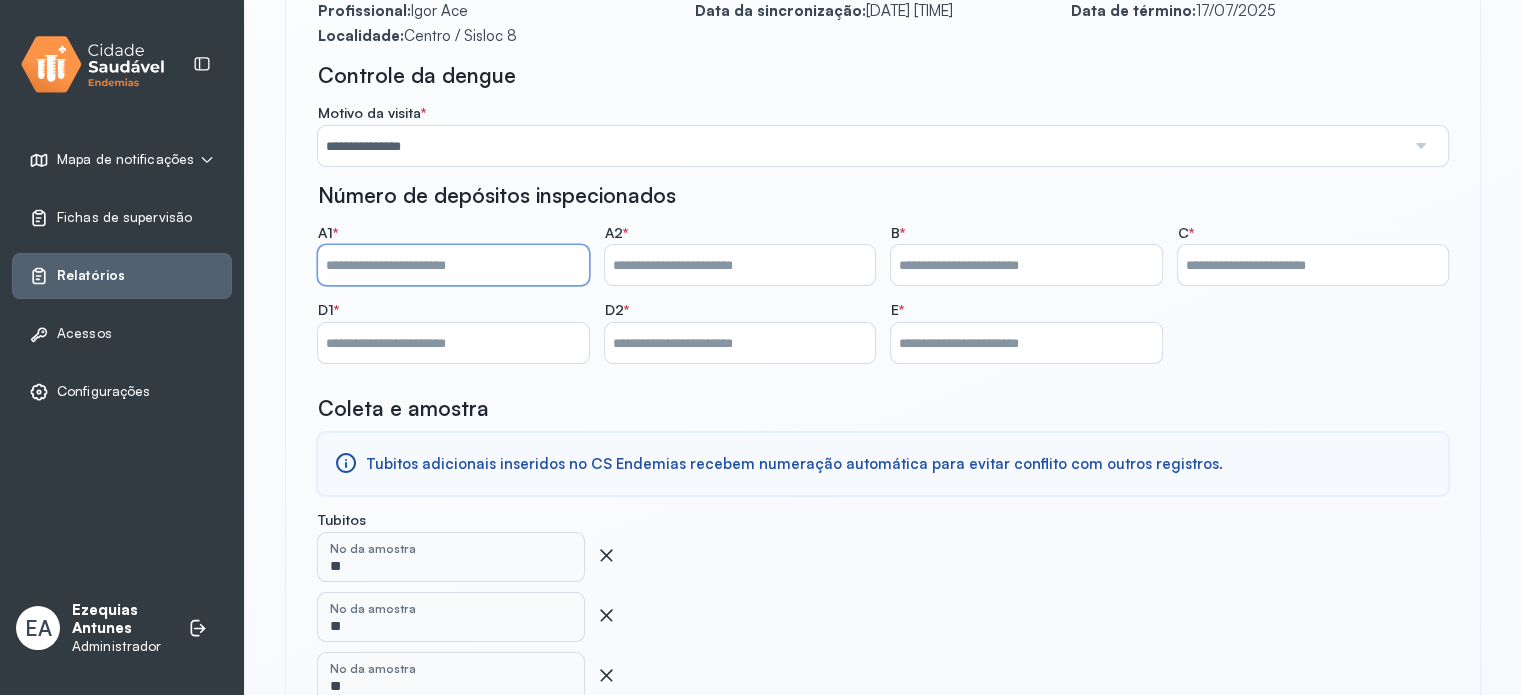 type on "*" 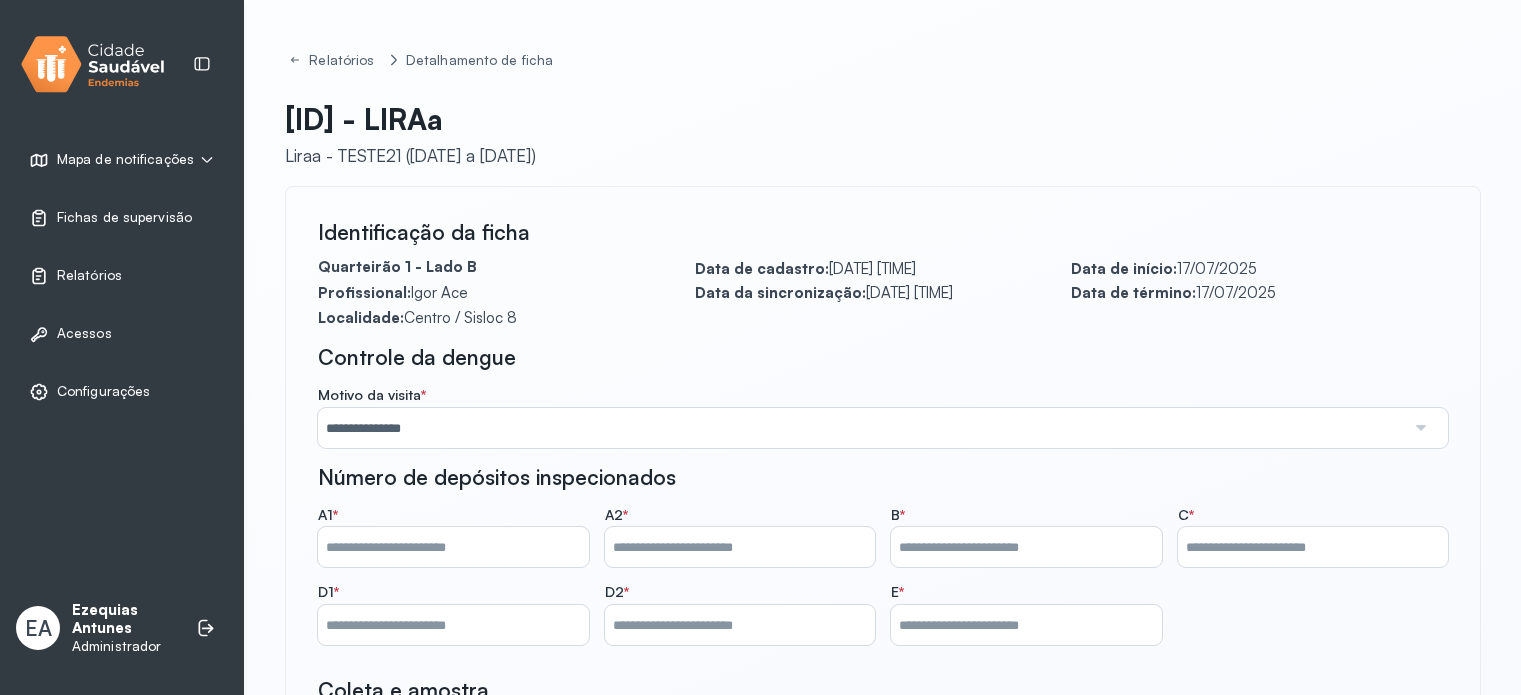 scroll, scrollTop: 282, scrollLeft: 0, axis: vertical 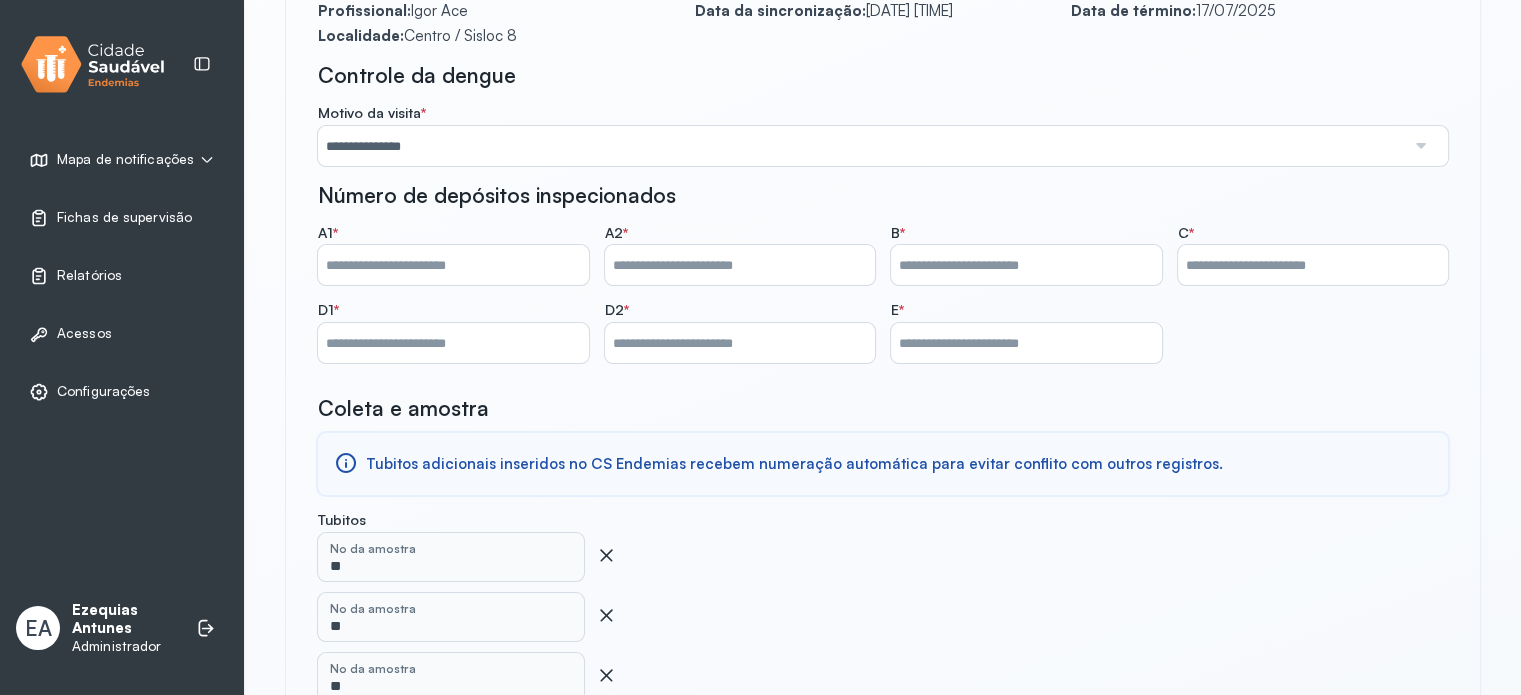 click on "*" at bounding box center (1026, 265) 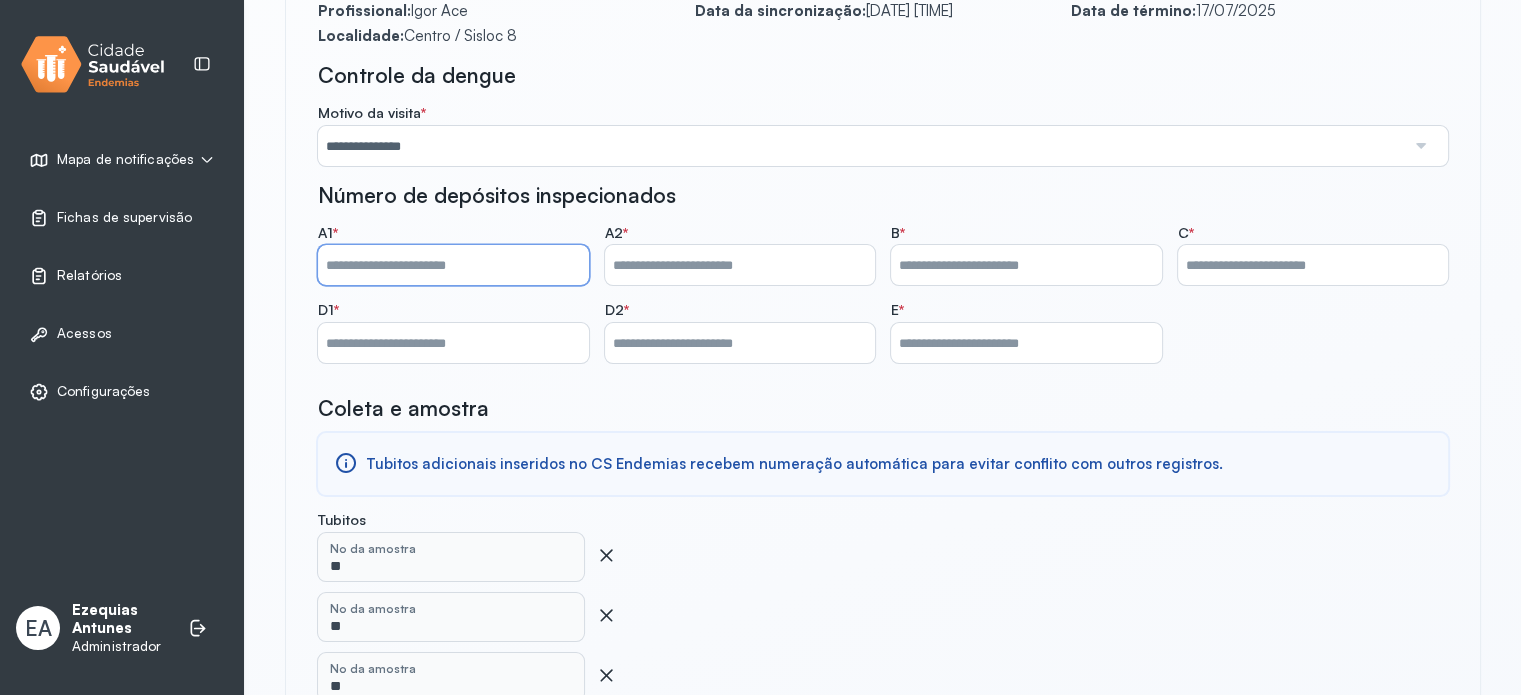 drag, startPoint x: 516, startPoint y: 275, endPoint x: 34, endPoint y: 266, distance: 482.084 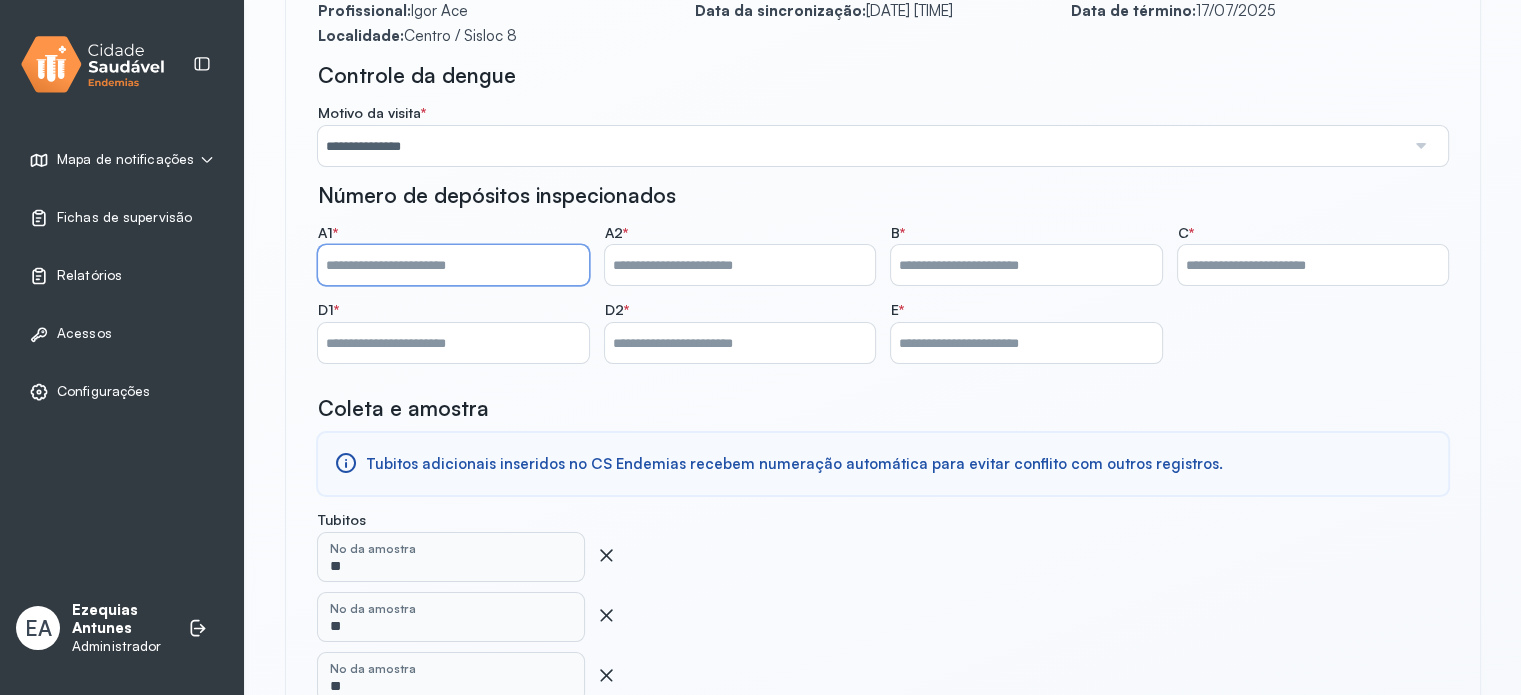 click on "**********" at bounding box center (760, 397) 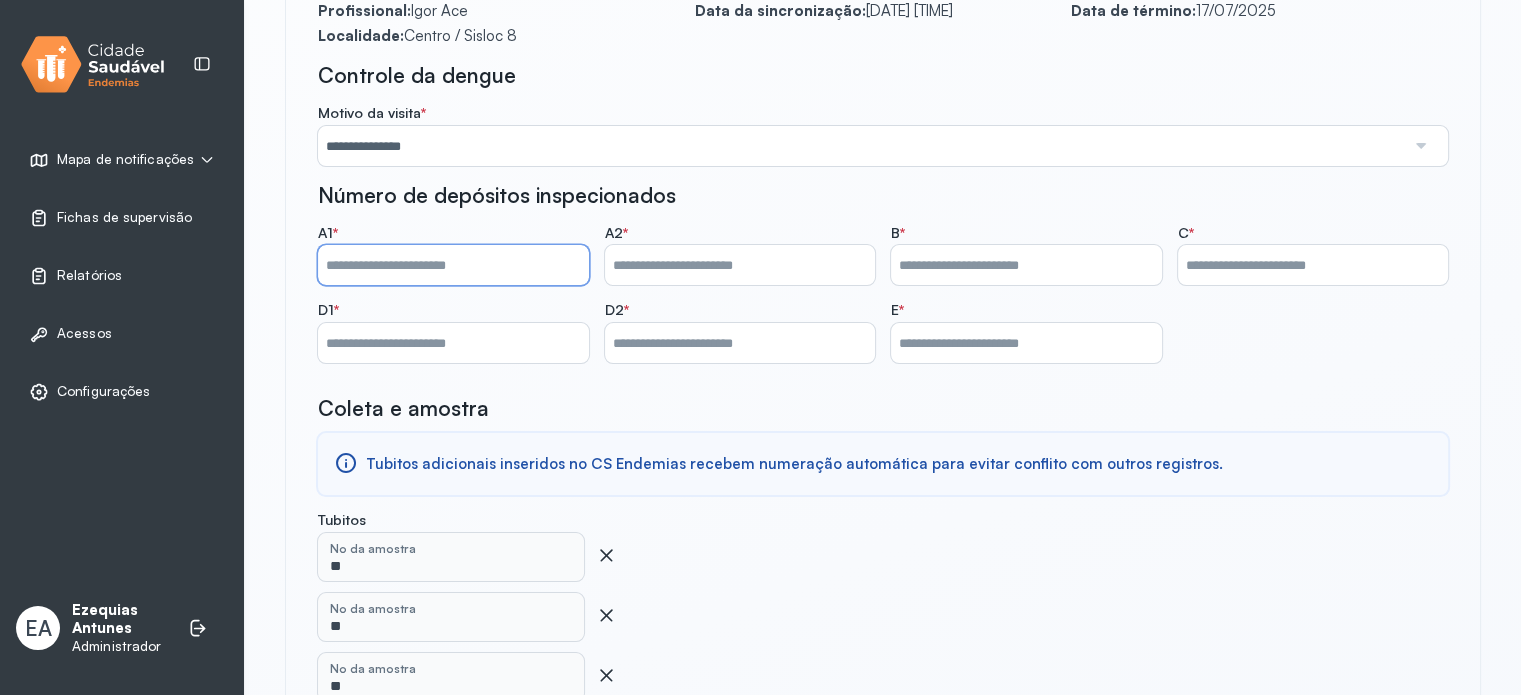 type on "*" 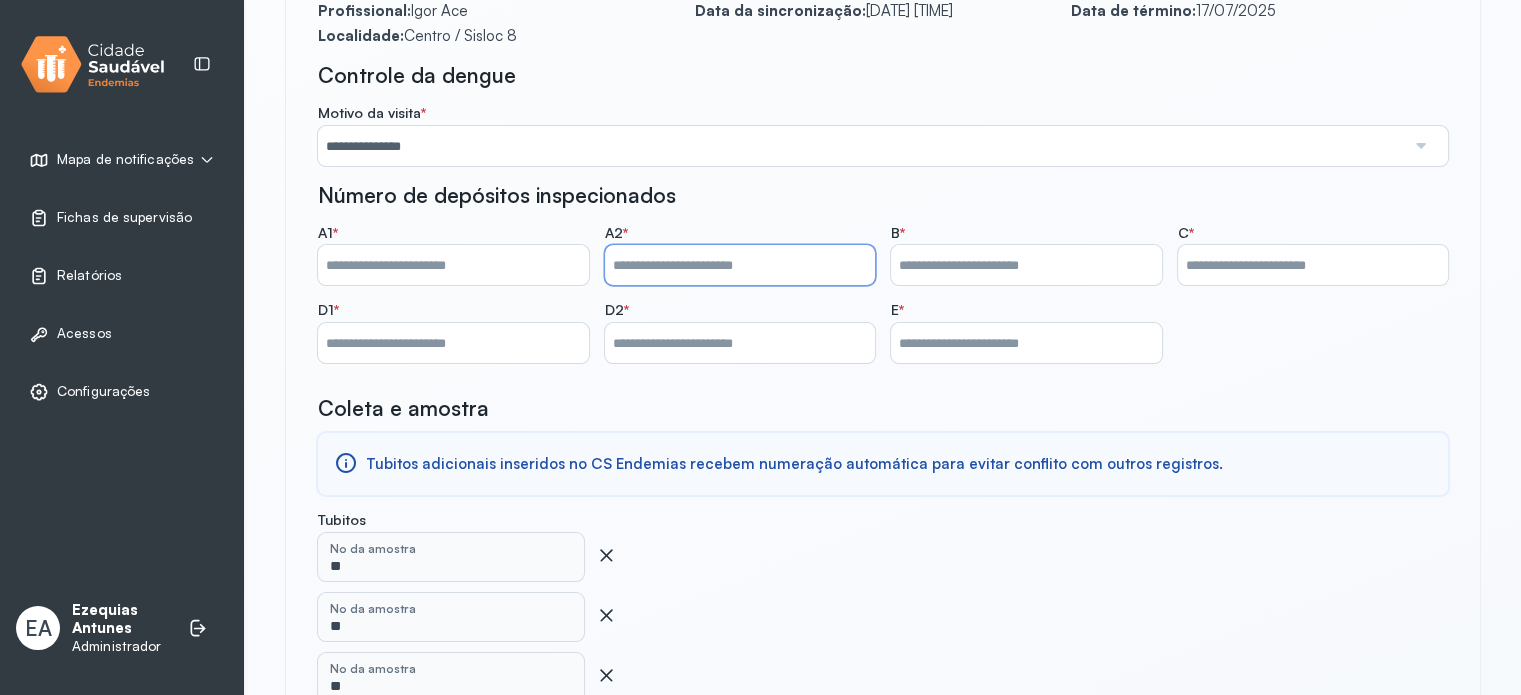 drag, startPoint x: 669, startPoint y: 269, endPoint x: 415, endPoint y: 276, distance: 254.09644 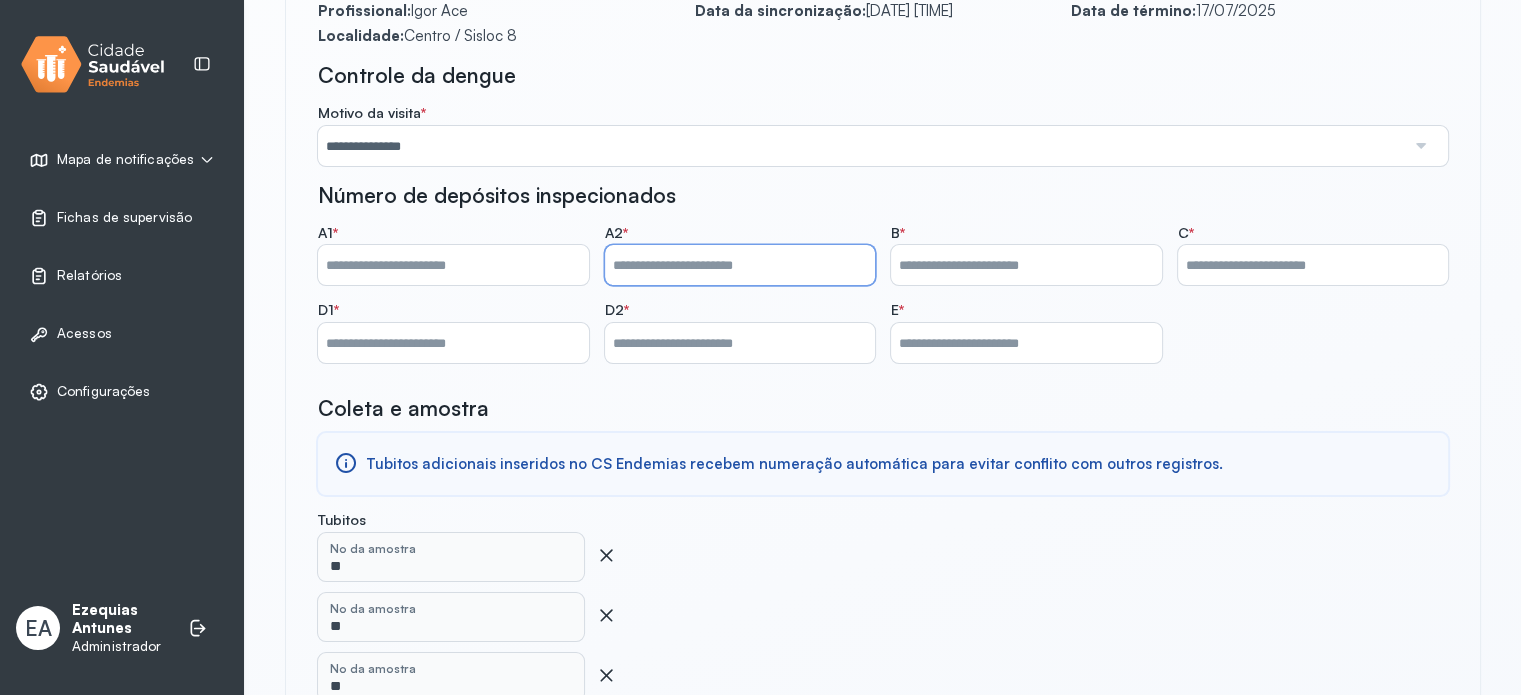 click on "A1   *  * A2   *  * B   *  * C   *  * D1   *  * D2   *  * E   *  *" 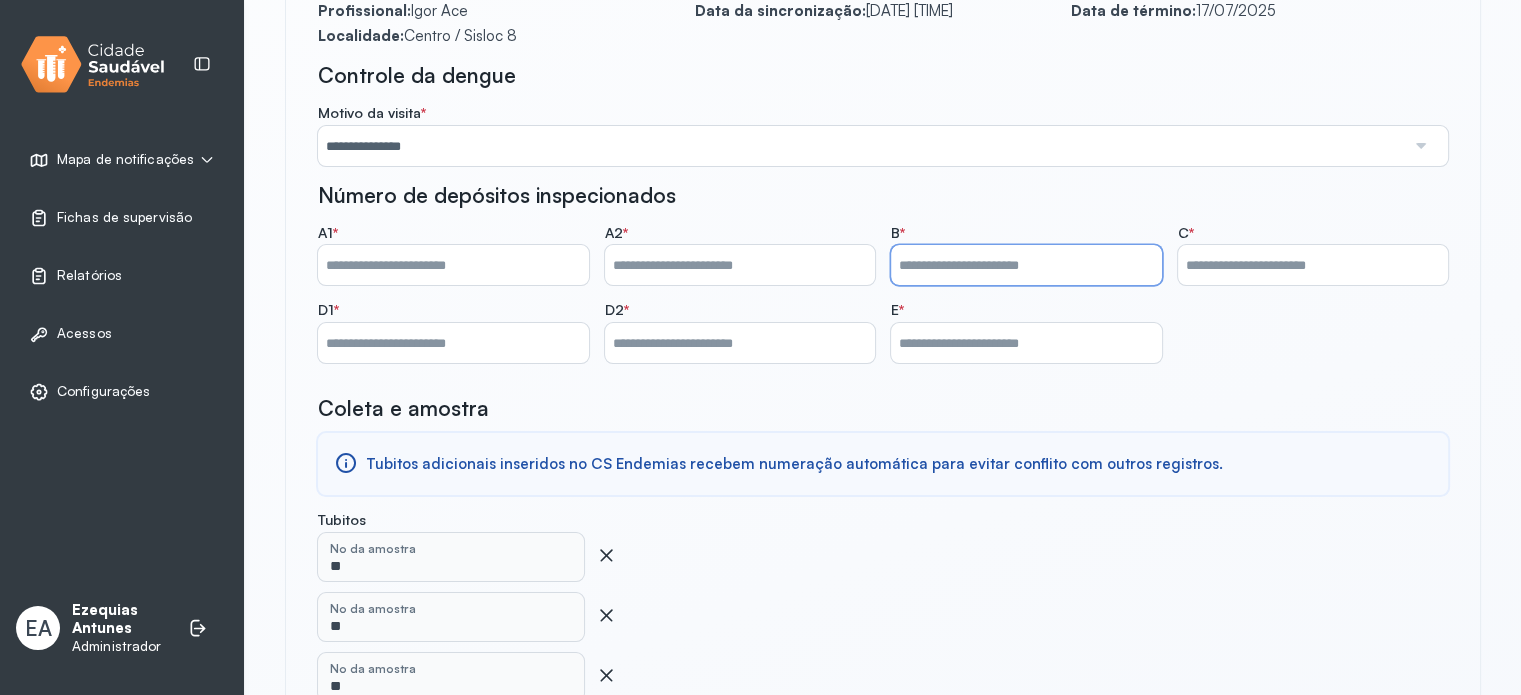 drag, startPoint x: 1012, startPoint y: 261, endPoint x: 808, endPoint y: 259, distance: 204.0098 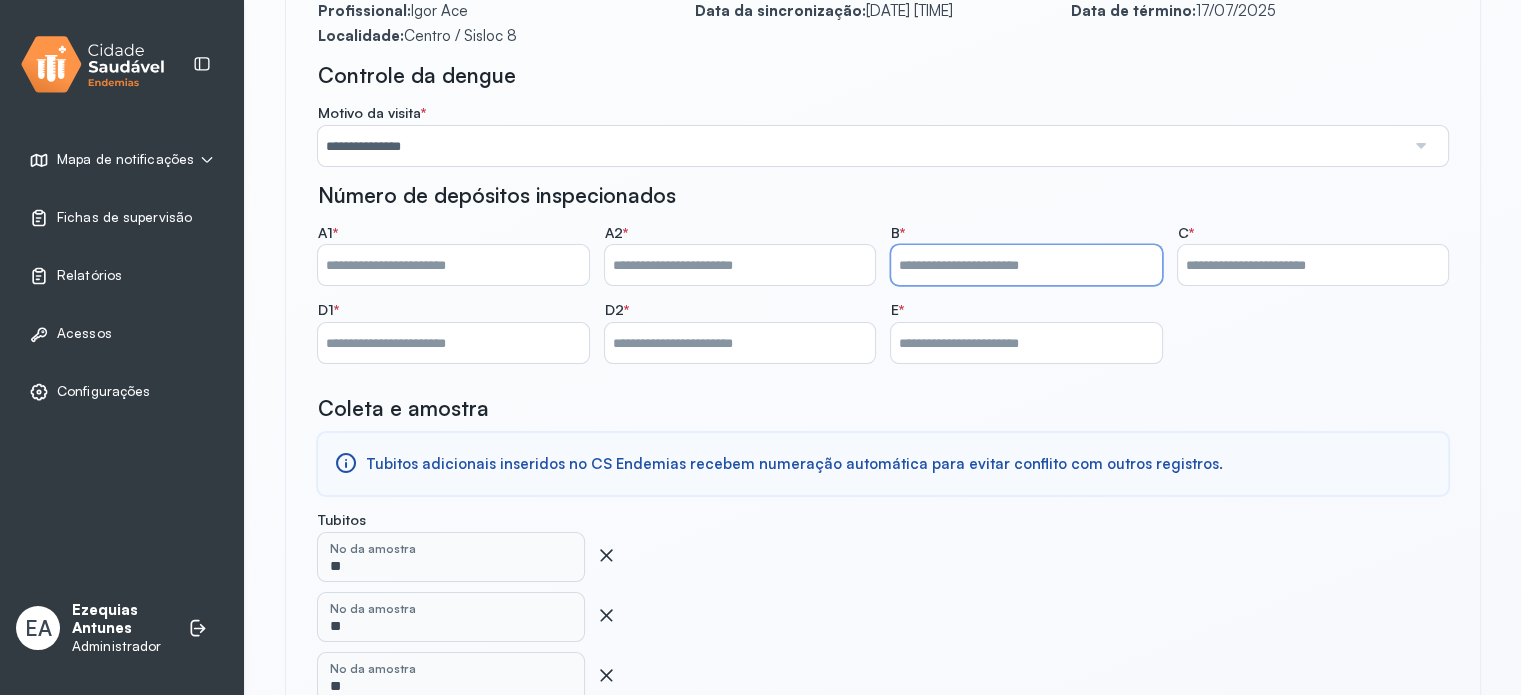 click on "A1   *  * A2   *  * B   *  * C   *  * D1   *  * D2   *  * E   *  *" 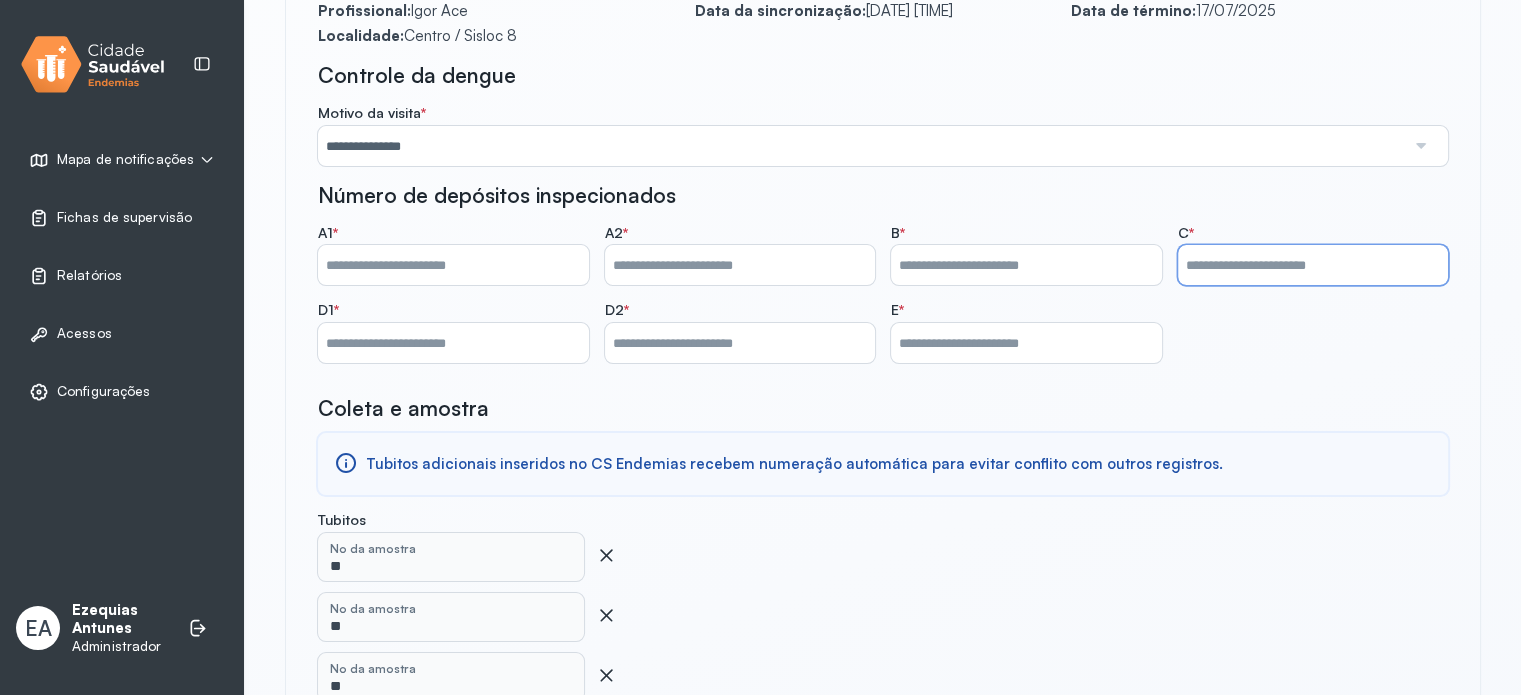 drag, startPoint x: 1288, startPoint y: 275, endPoint x: 756, endPoint y: 291, distance: 532.24054 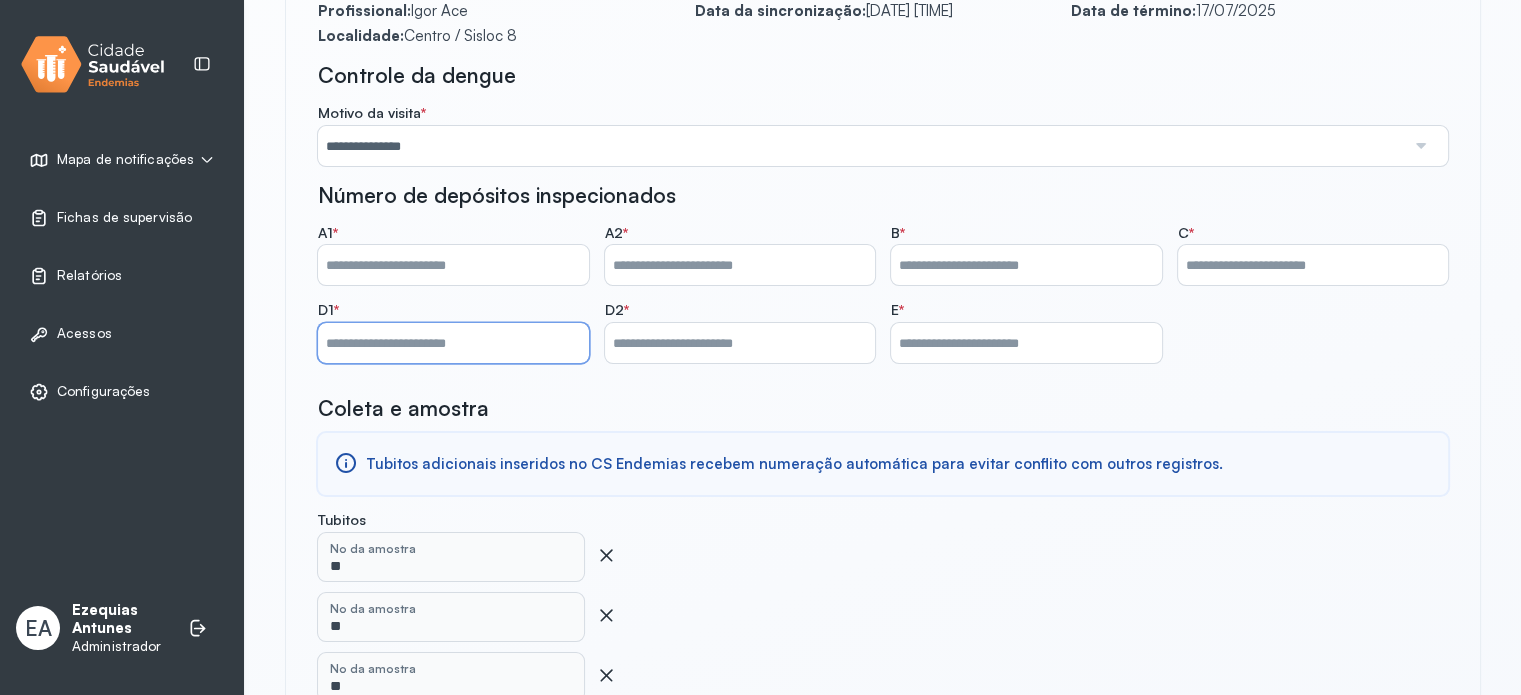 type on "*" 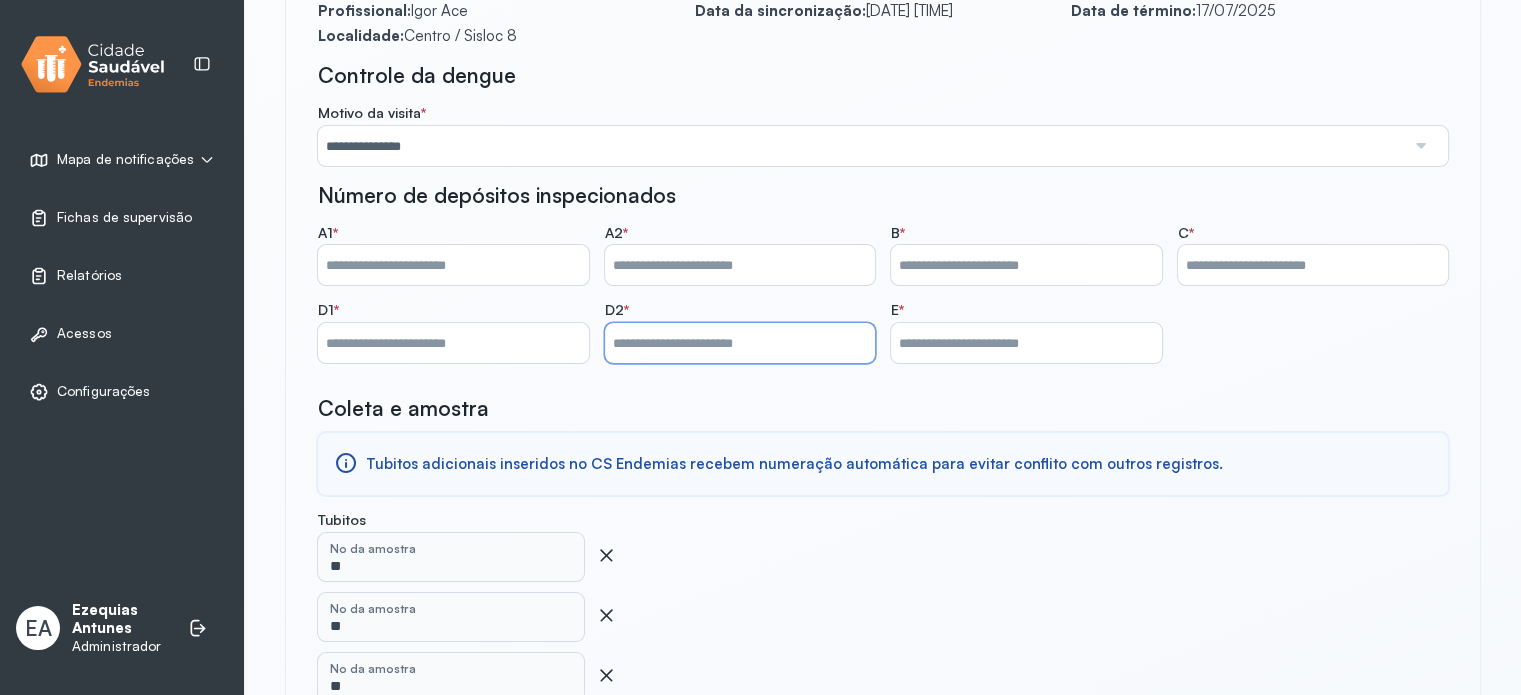 drag, startPoint x: 635, startPoint y: 338, endPoint x: 846, endPoint y: 337, distance: 211.00237 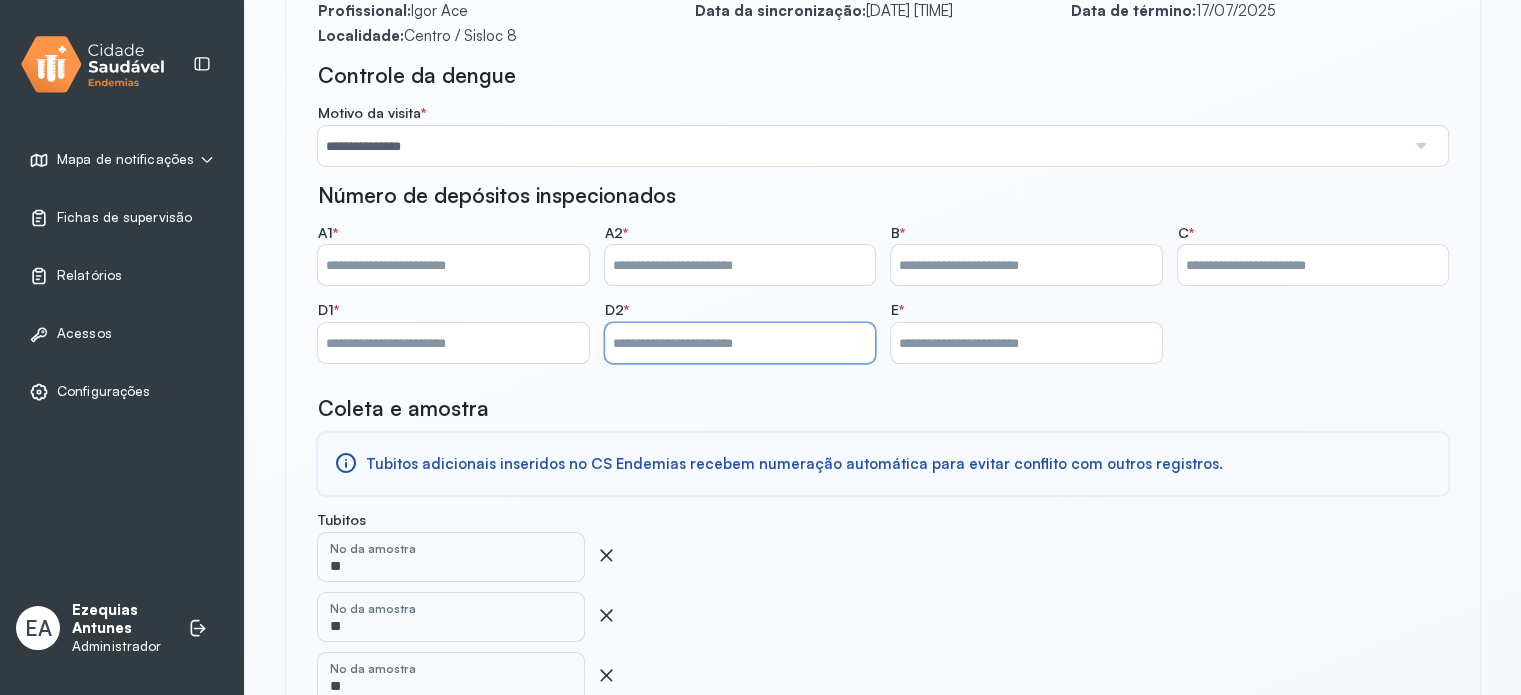 click on "A1   *  * A2   *  * B   *  * C   *  * D1   *  * D2   *  * E   *  *" 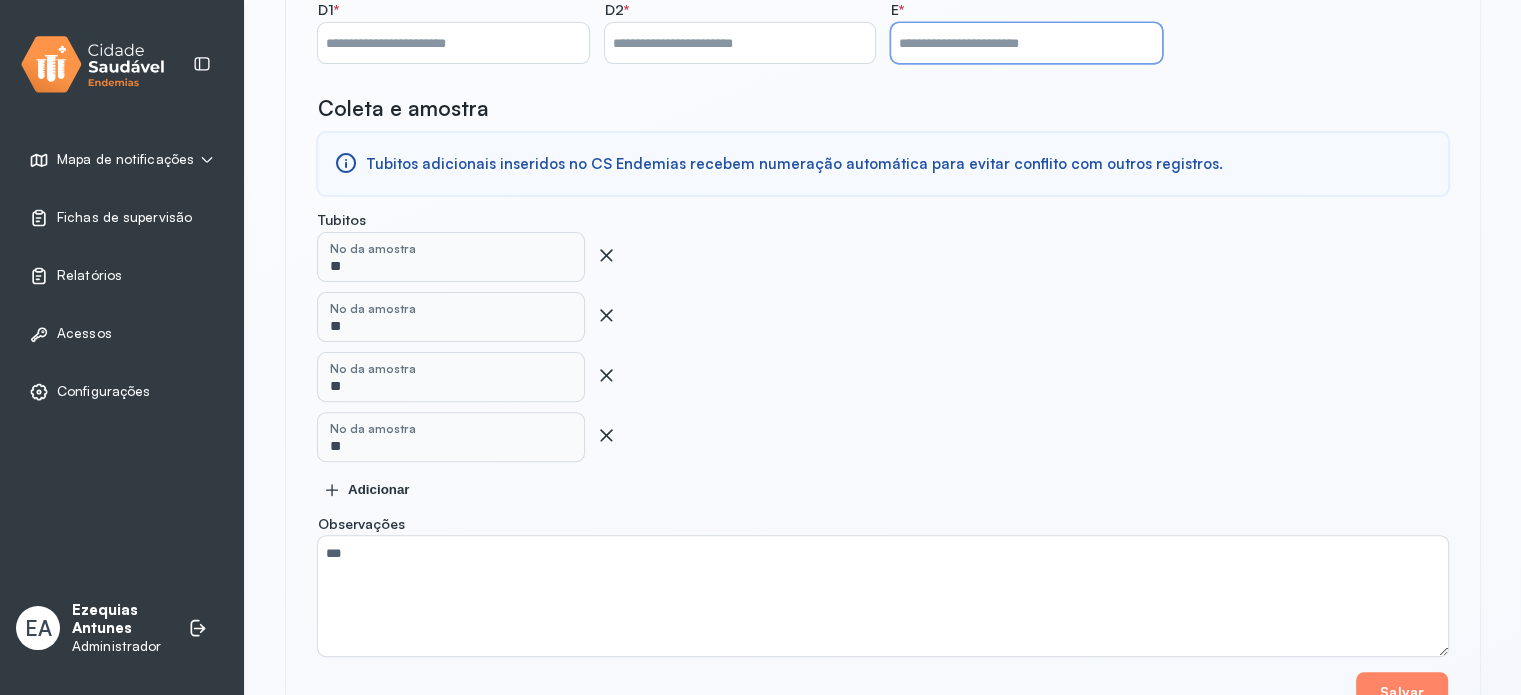 scroll, scrollTop: 662, scrollLeft: 0, axis: vertical 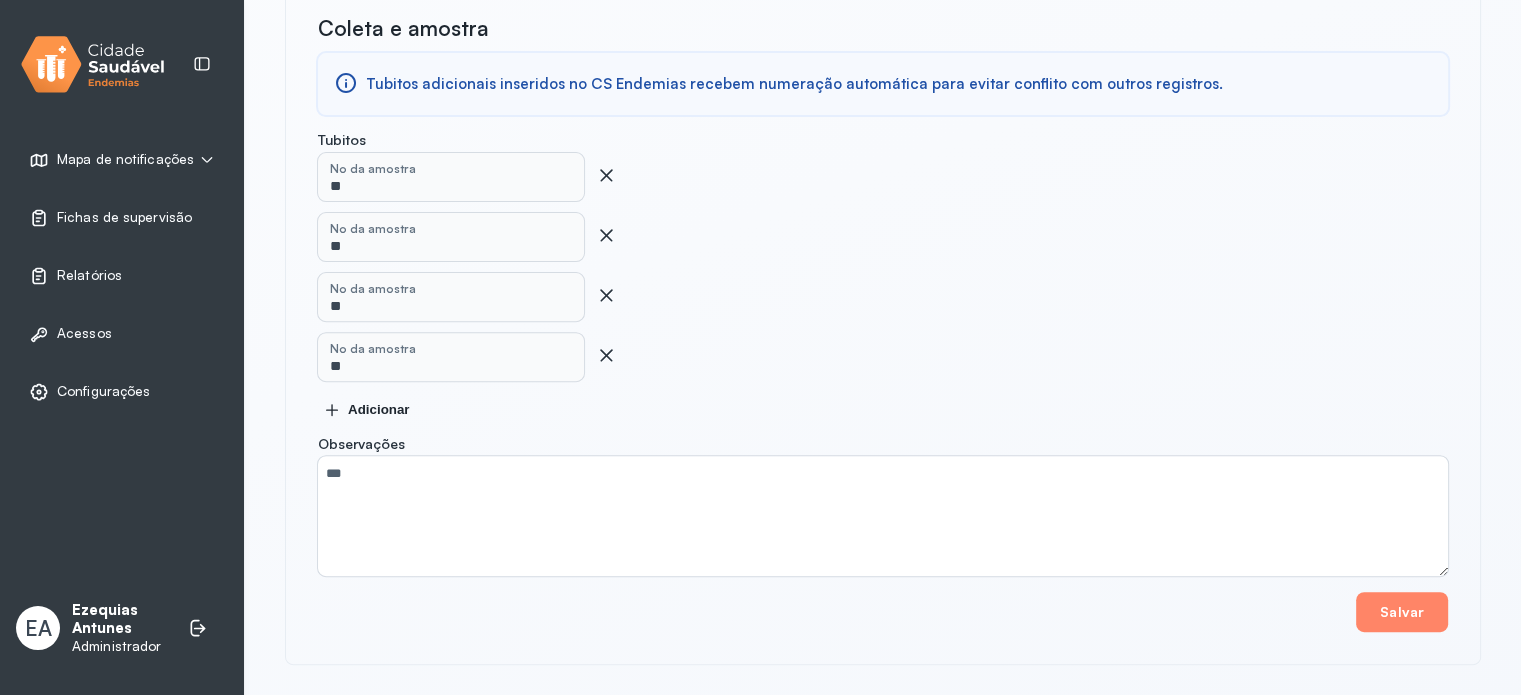 type on "*" 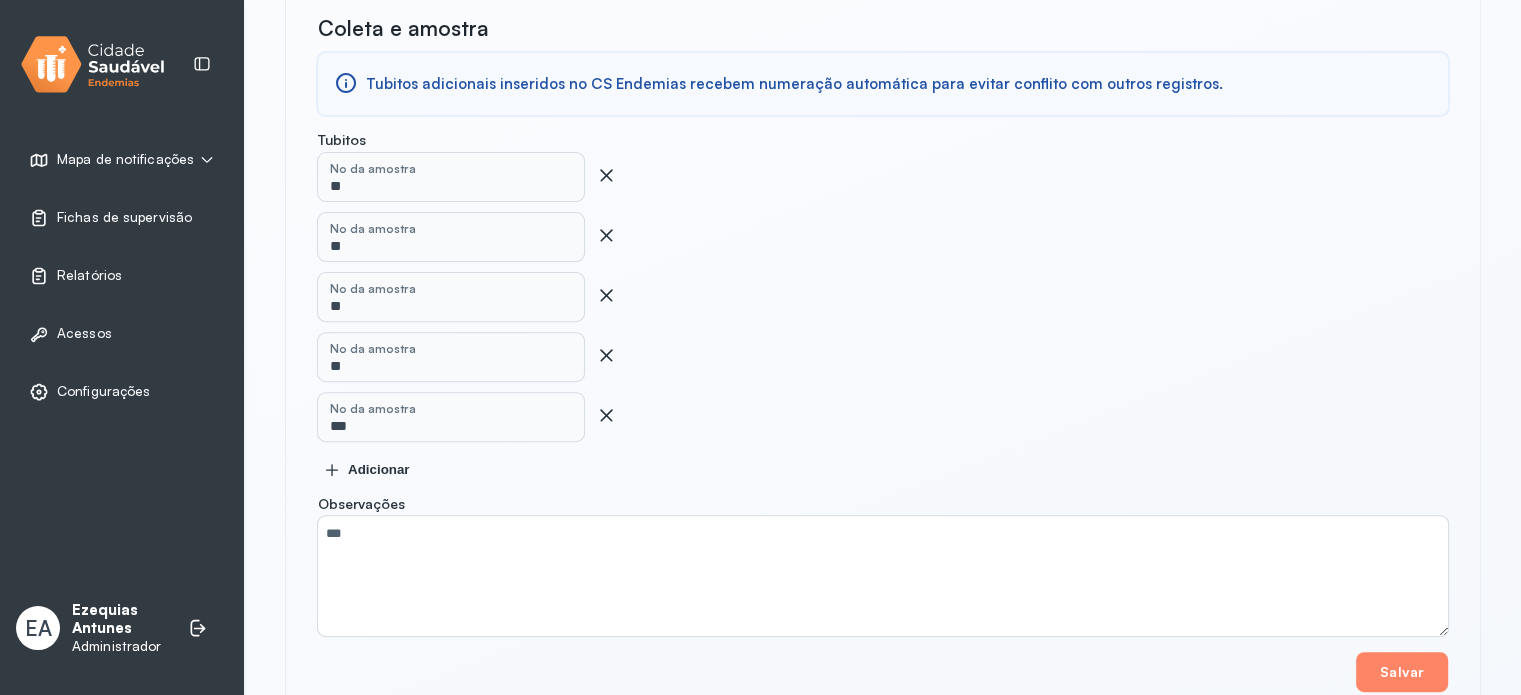 click on "No da amostra  ** No da amostra  ** No da amostra  ** No da amostra  ** No da amostra  ***  Adicionar" at bounding box center [883, 316] 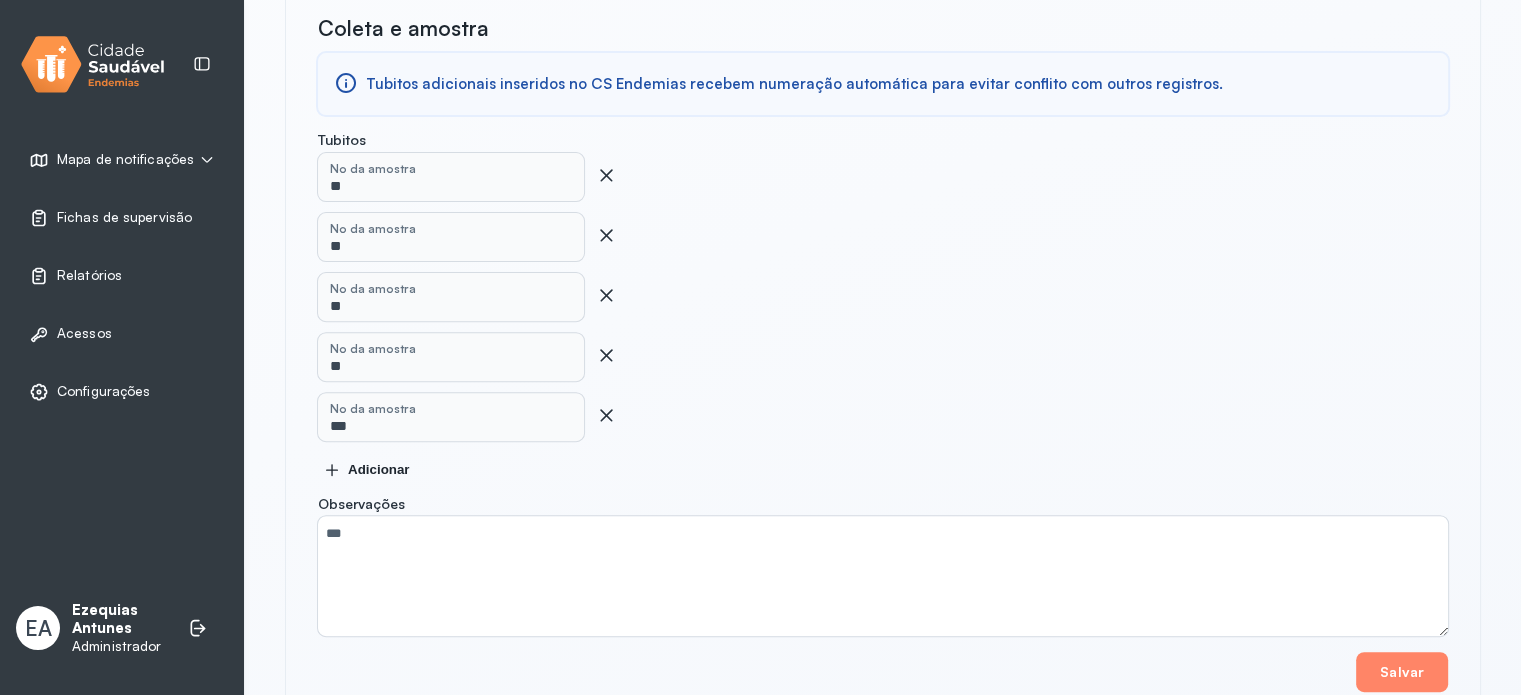 click on "Adicionar" 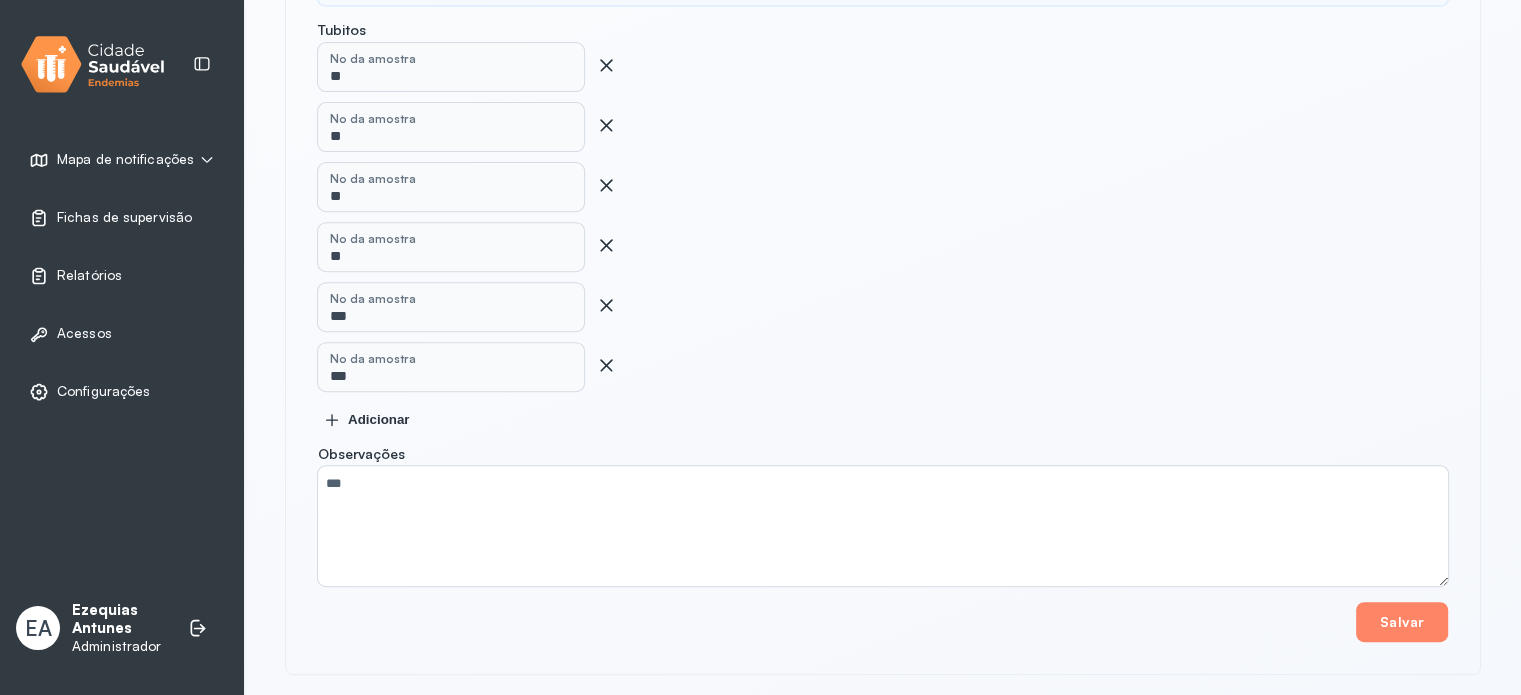 scroll, scrollTop: 782, scrollLeft: 0, axis: vertical 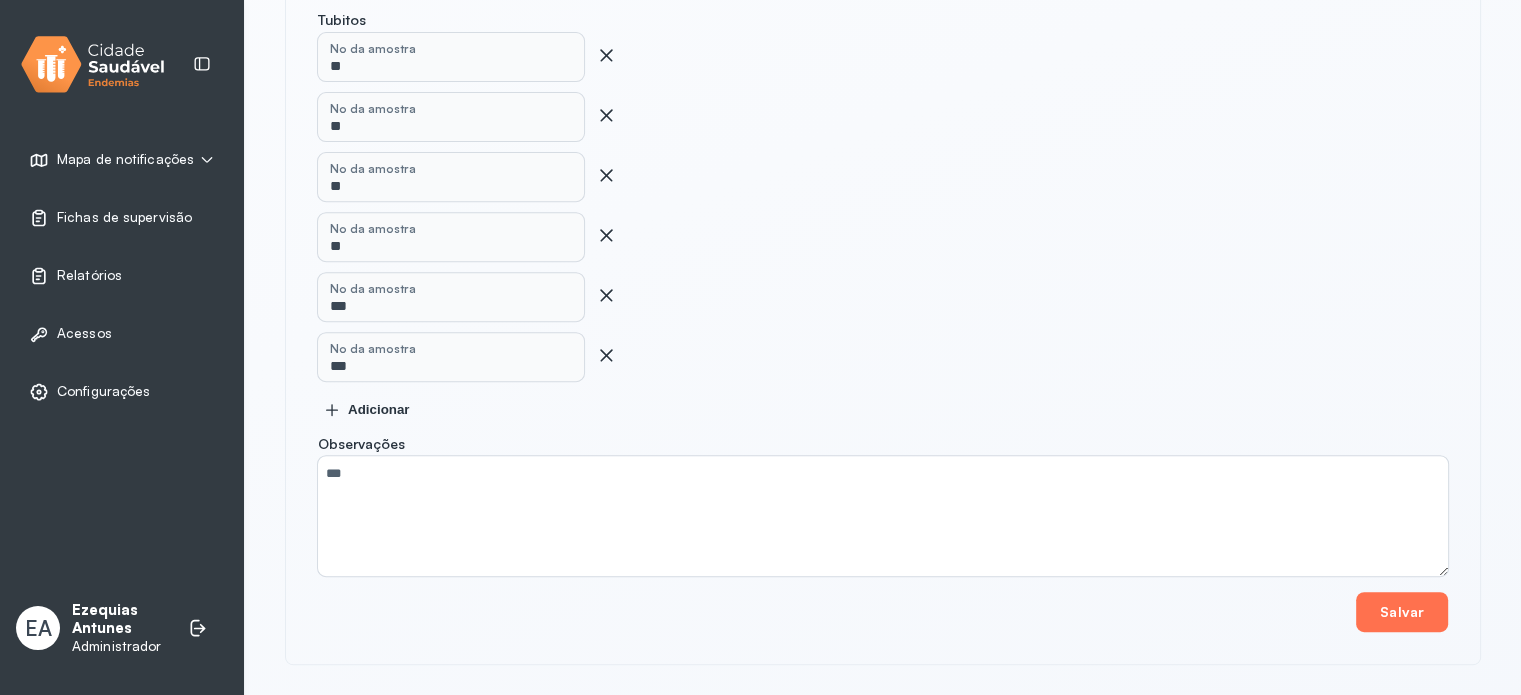 click on "Salvar" at bounding box center [1402, 612] 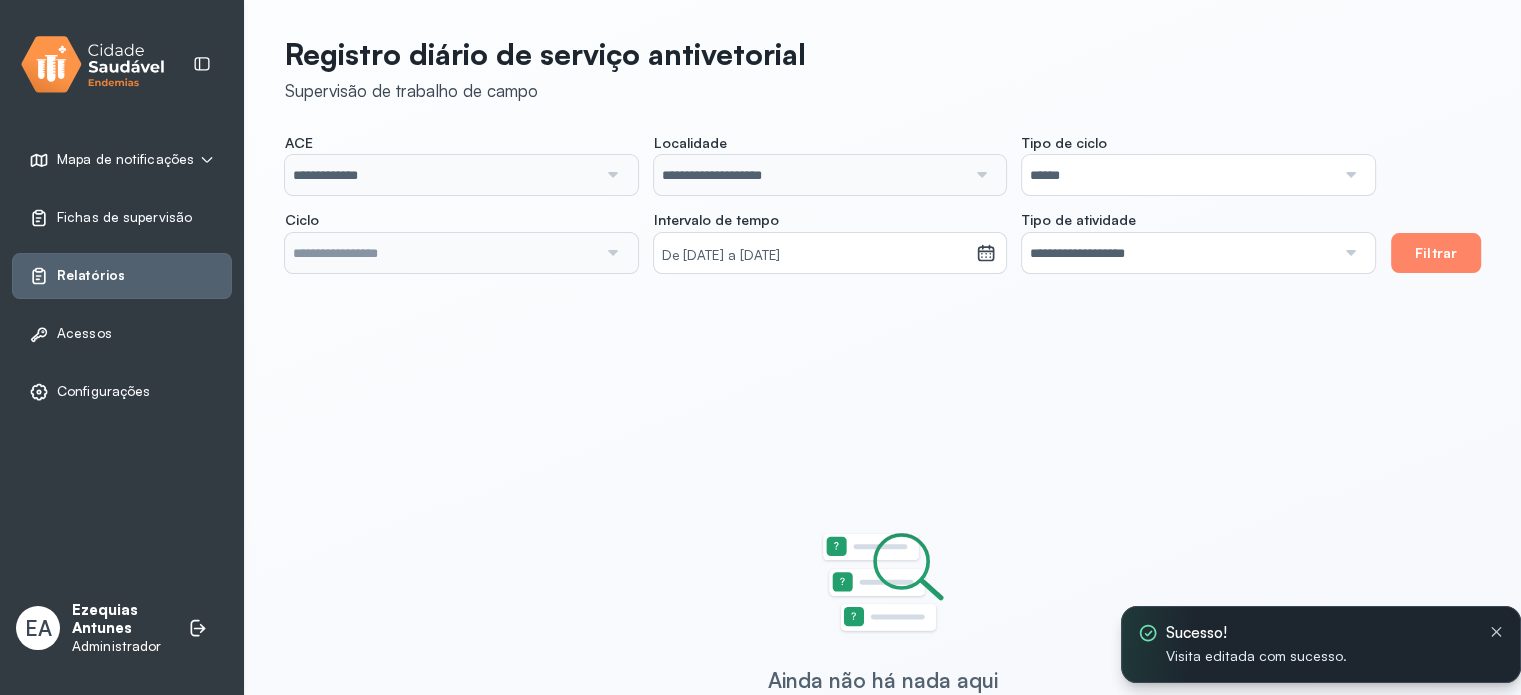 scroll, scrollTop: 0, scrollLeft: 0, axis: both 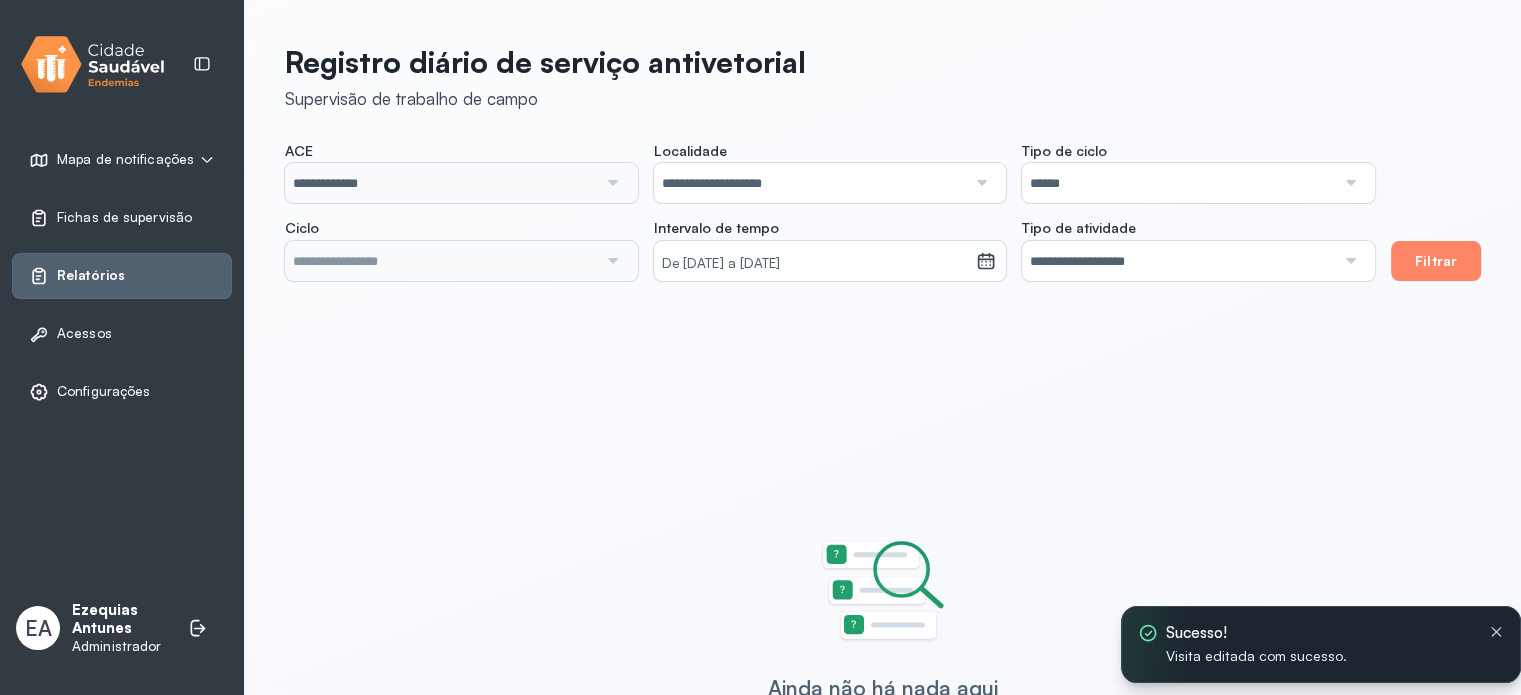 click on "******" at bounding box center (1178, 183) 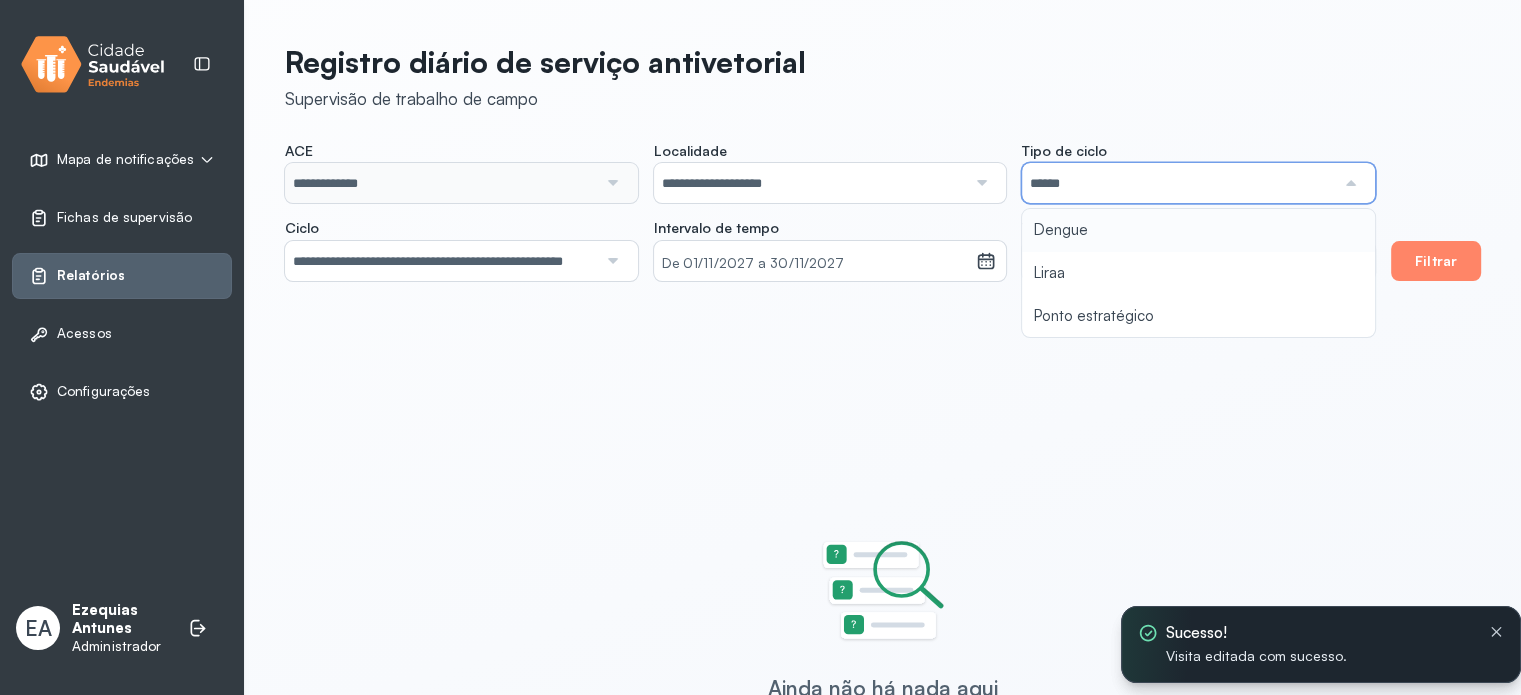 type on "**********" 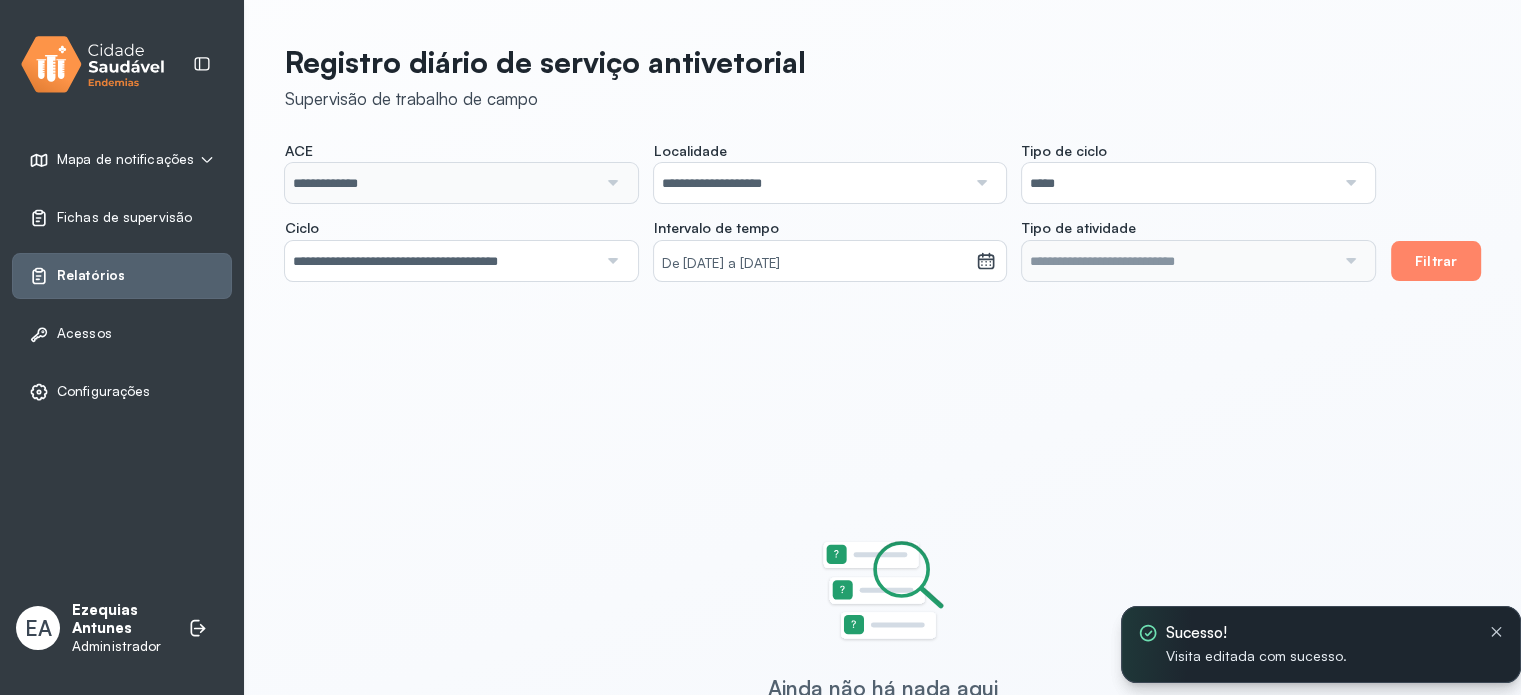 click on "**********" at bounding box center (830, 211) 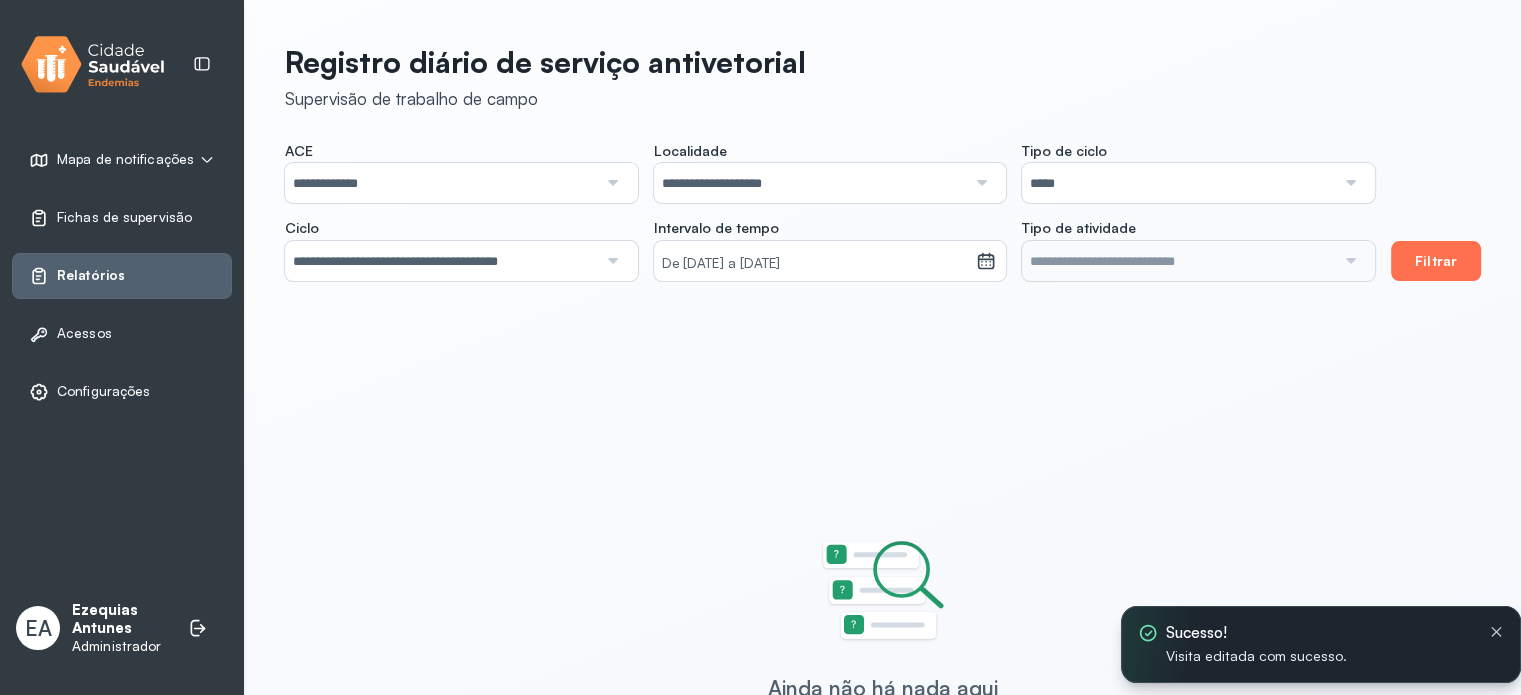 click on "Filtrar" at bounding box center [1436, 261] 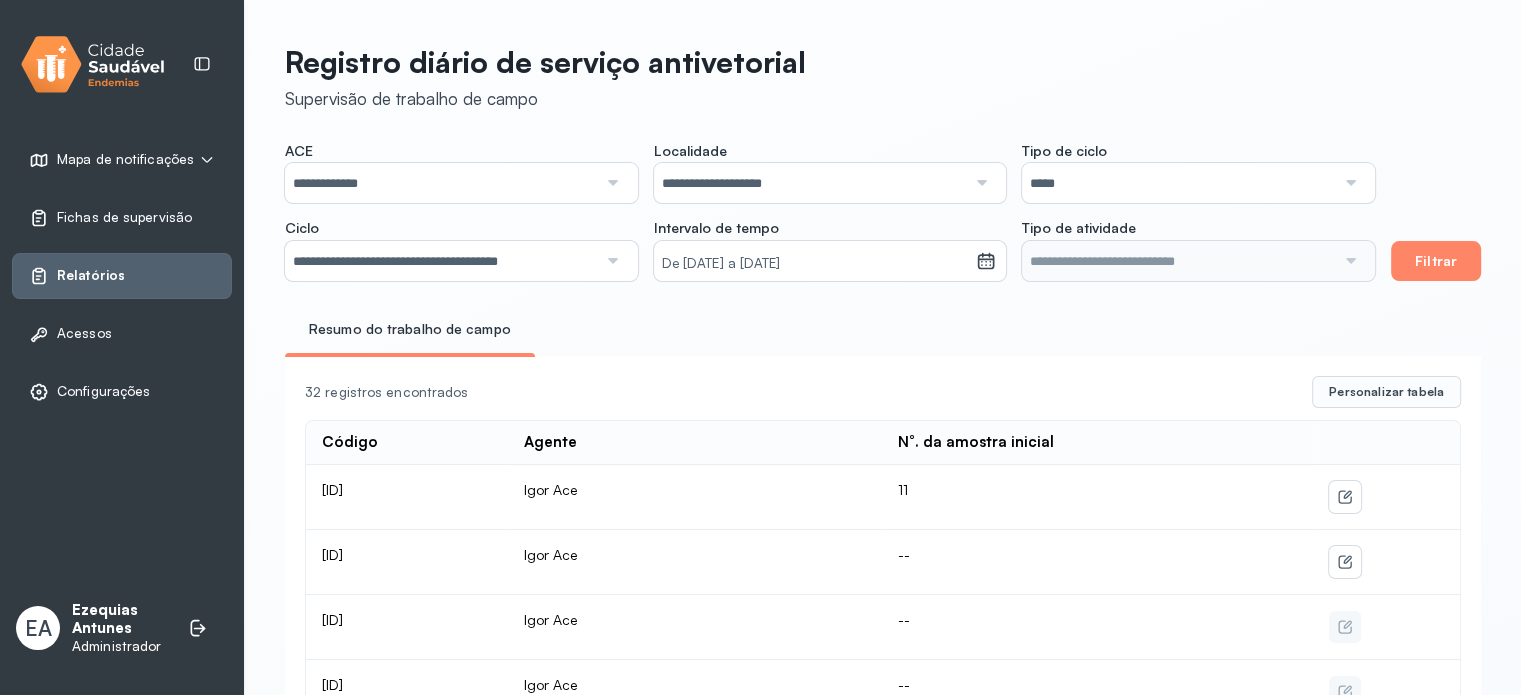 click at bounding box center [1386, 497] 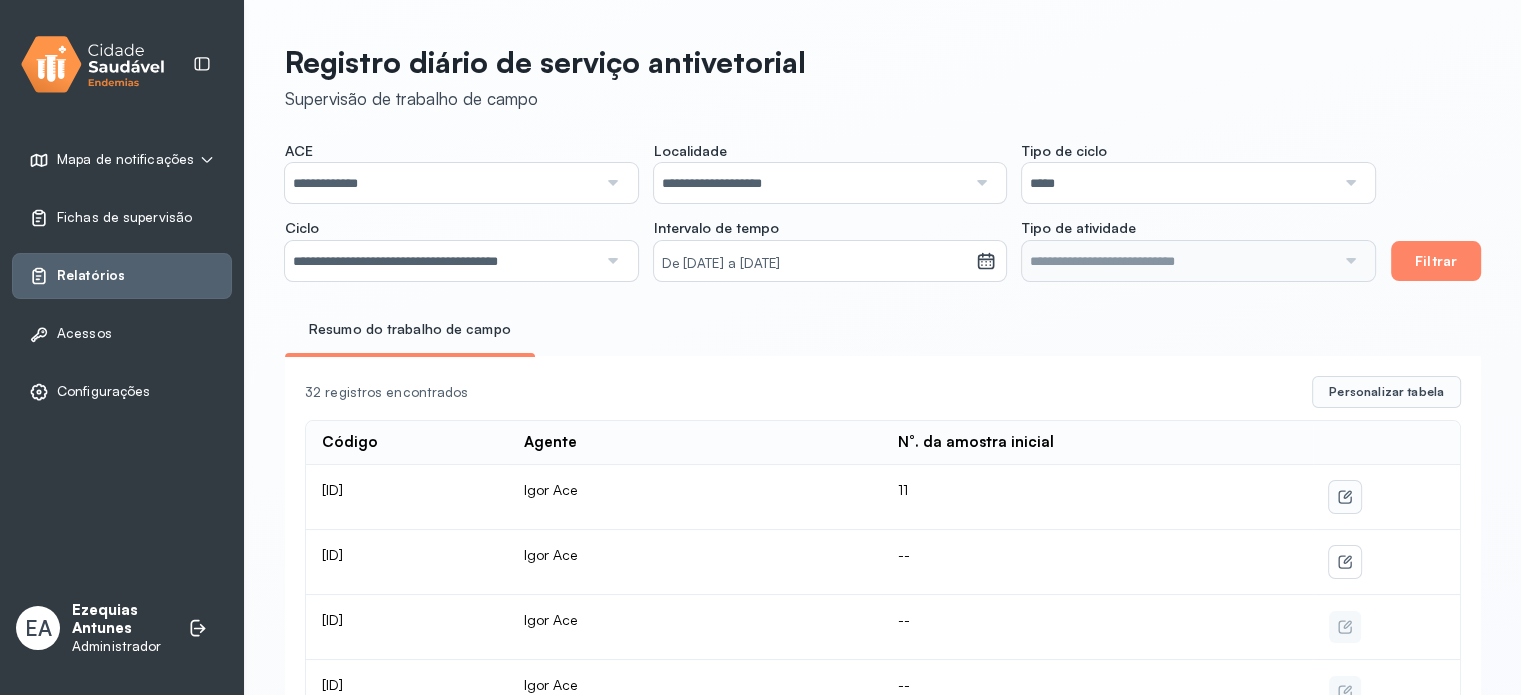 click 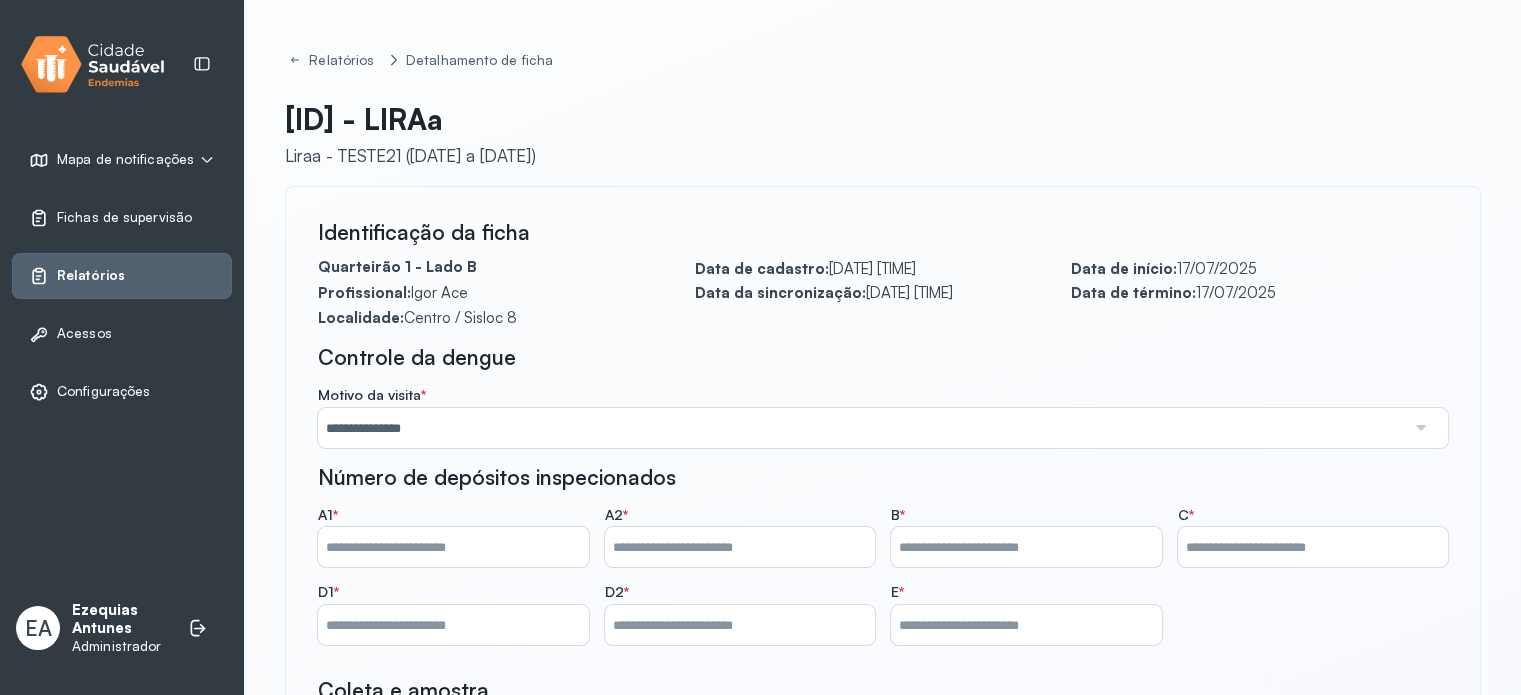 scroll, scrollTop: 0, scrollLeft: 0, axis: both 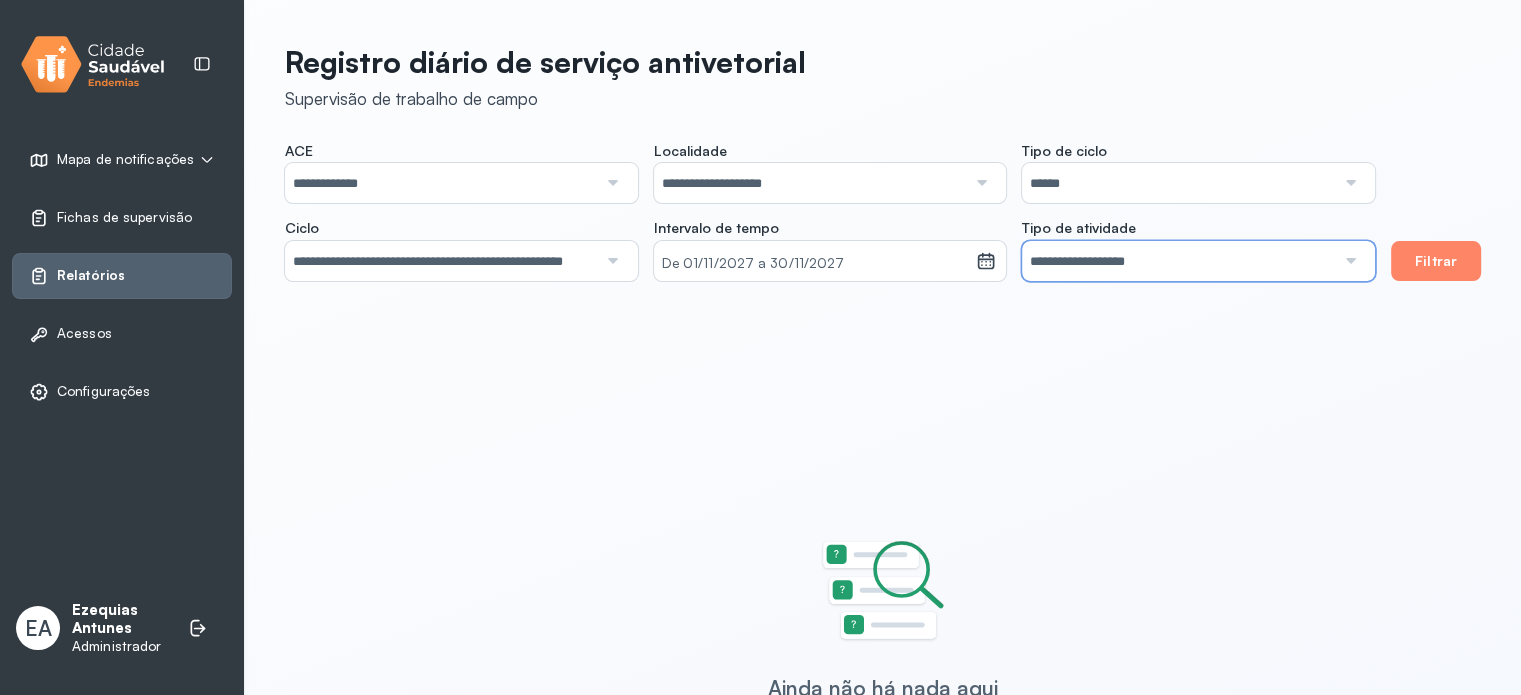 click on "**********" at bounding box center (1178, 261) 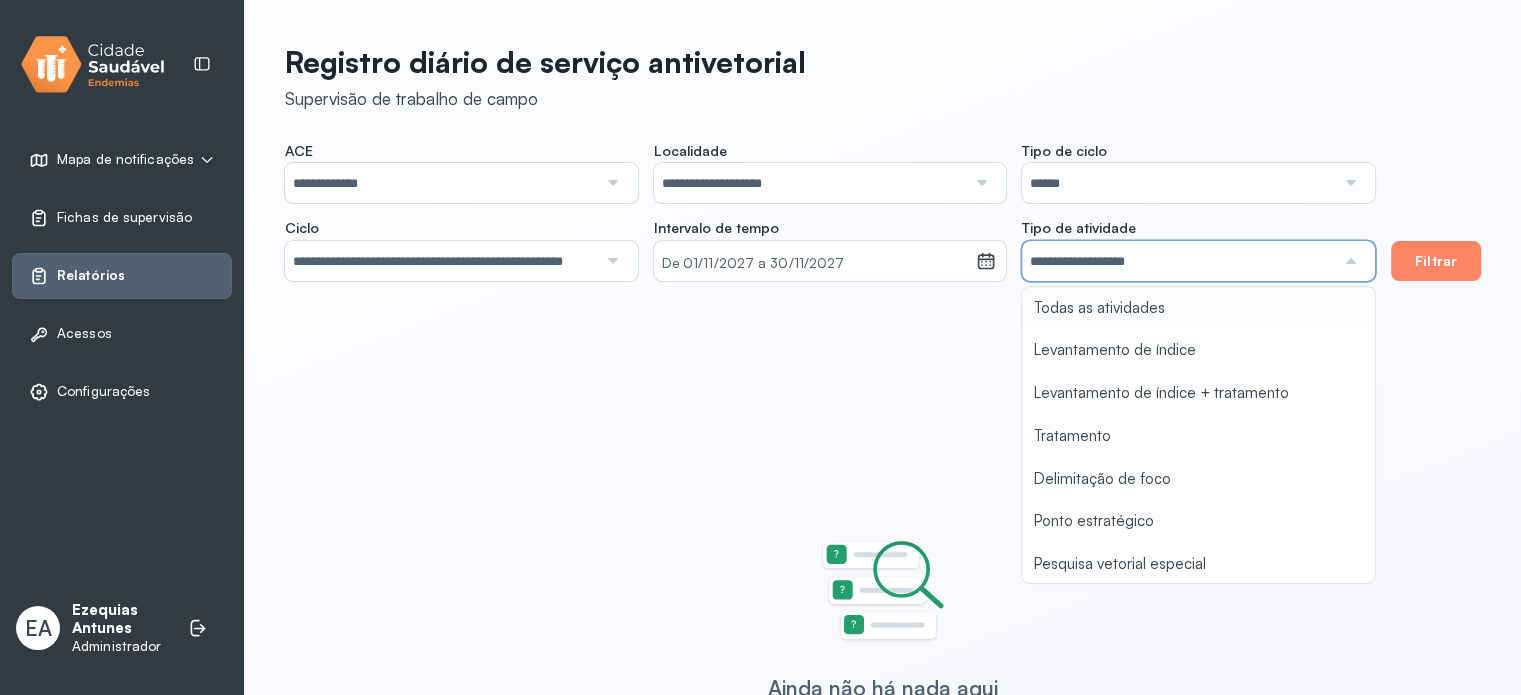 click on "******" at bounding box center [1178, 183] 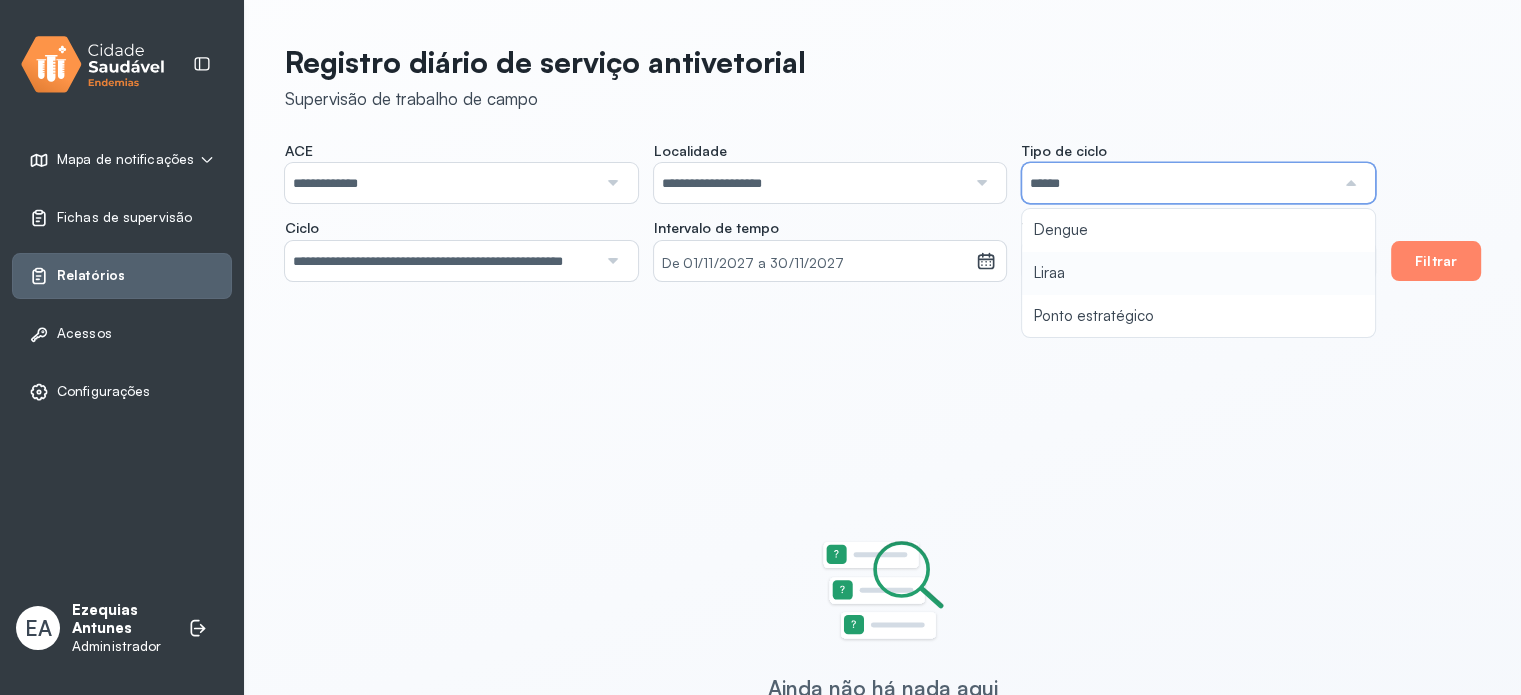 type on "**********" 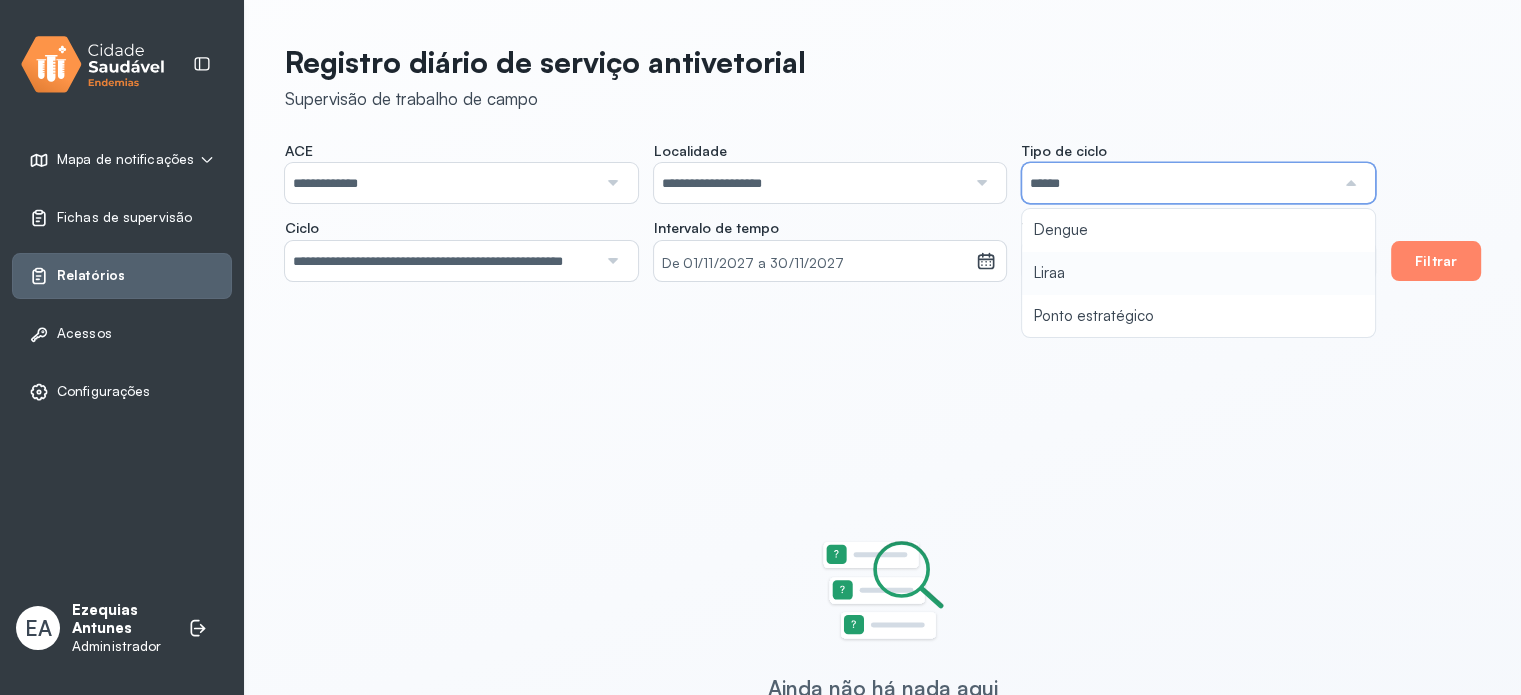 type 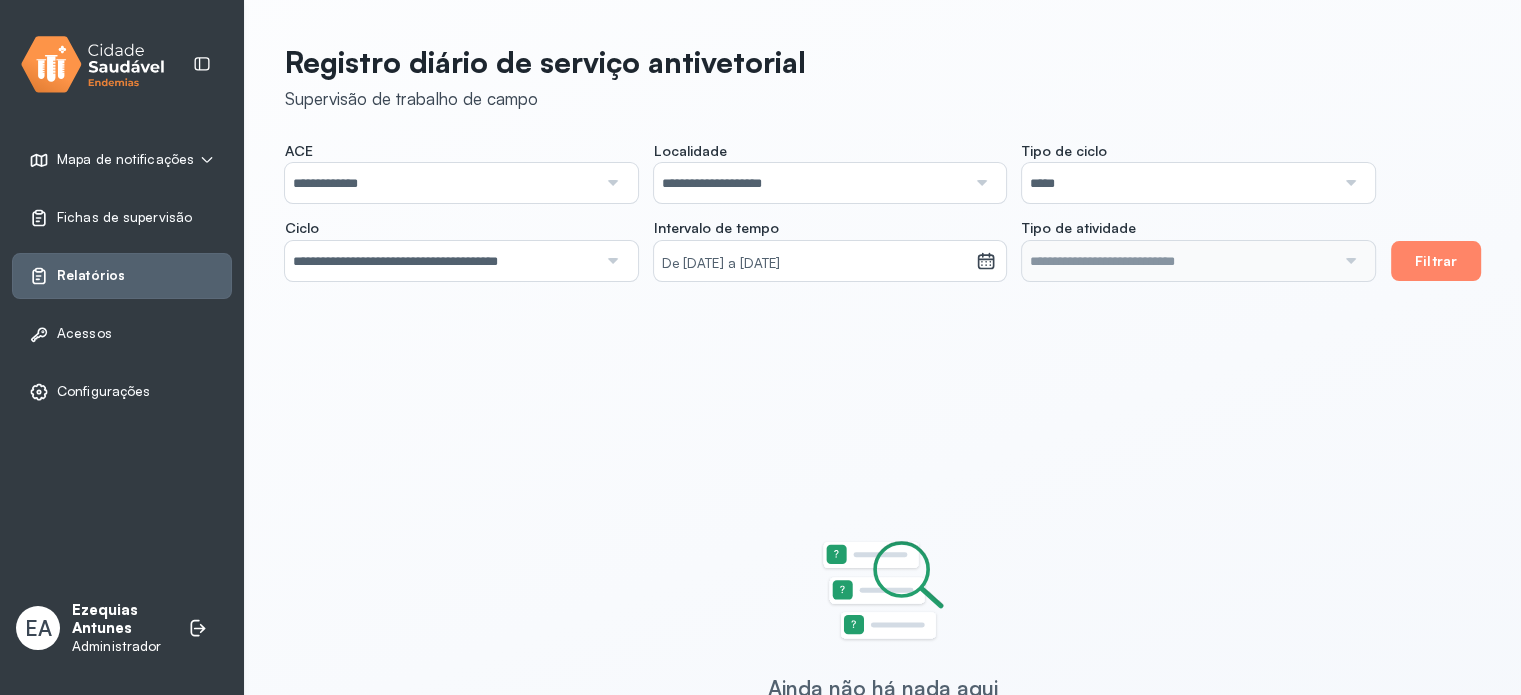 click on "**********" at bounding box center (830, 211) 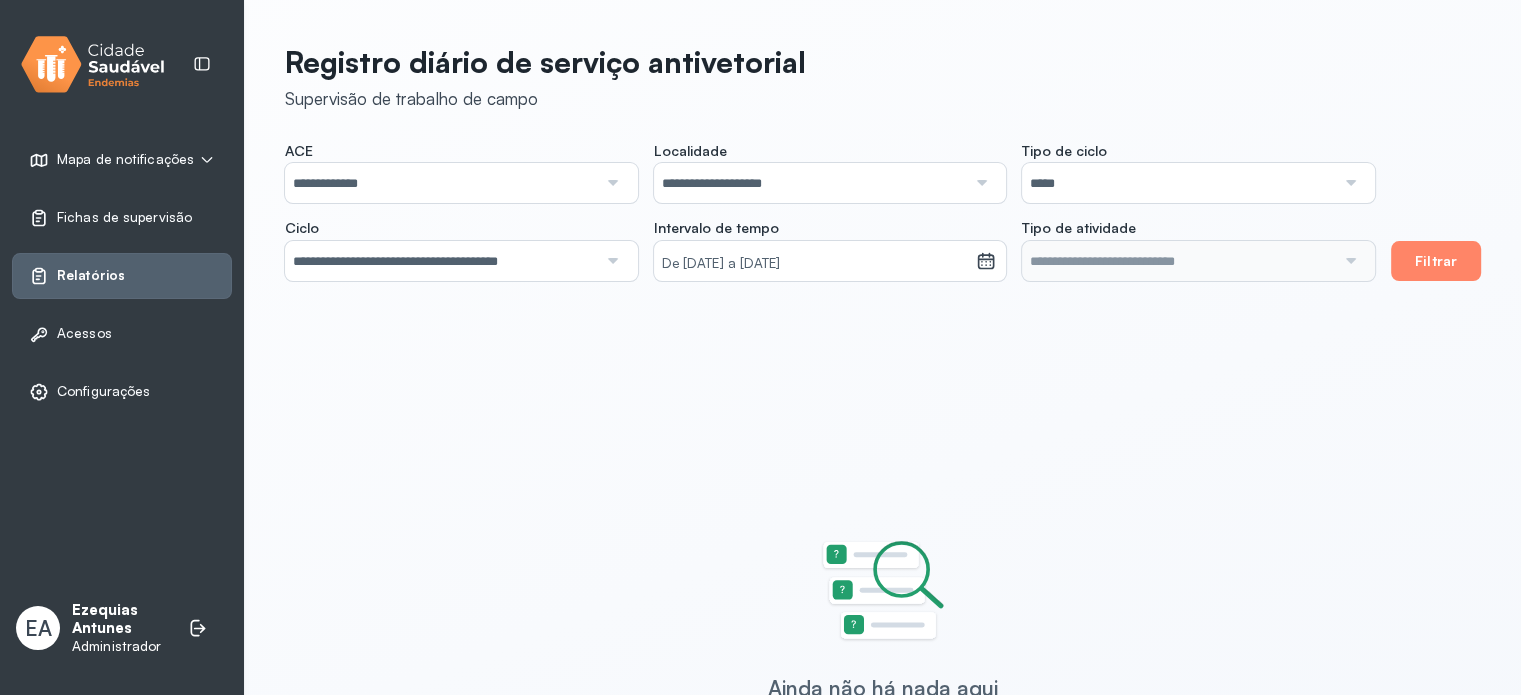 click on "*****" at bounding box center (1178, 183) 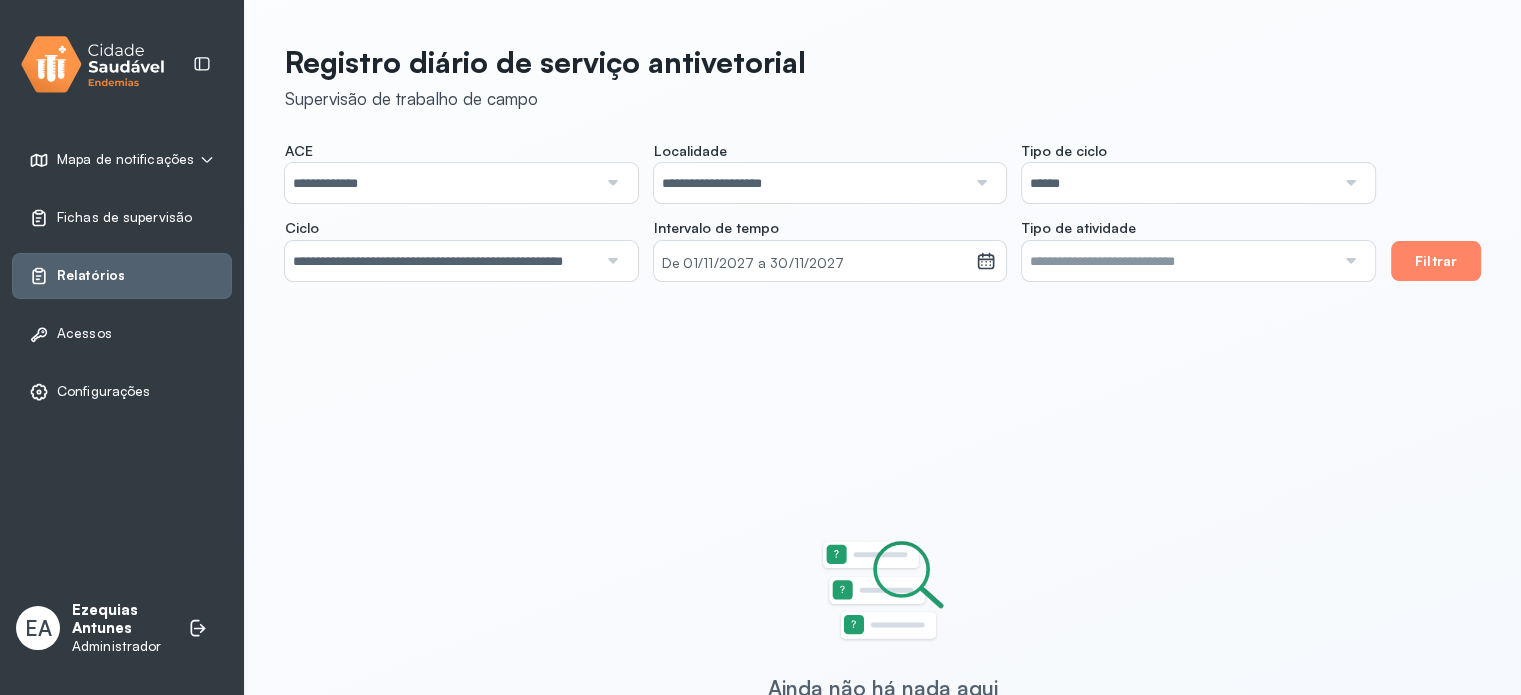 drag, startPoint x: 1100, startPoint y: 221, endPoint x: 1152, endPoint y: 231, distance: 52.95281 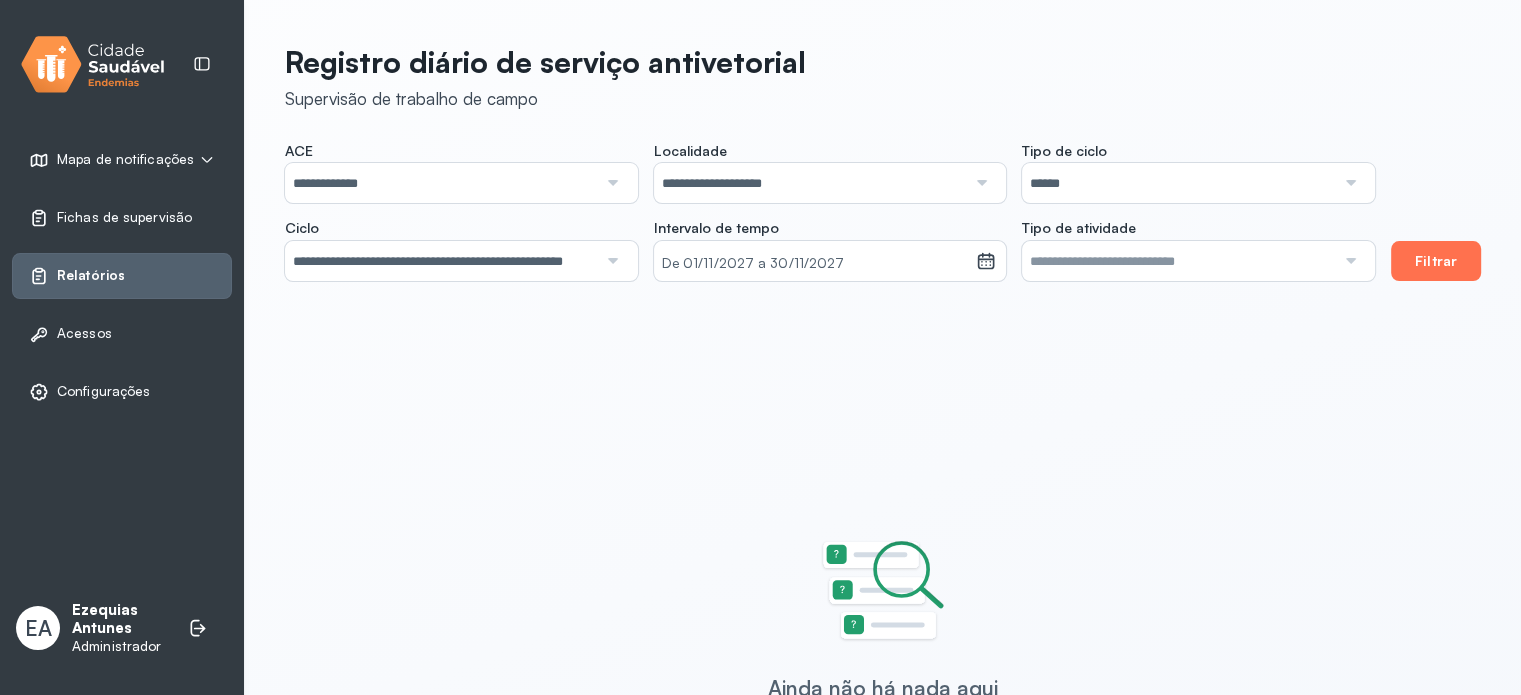 click on "Filtrar" at bounding box center [1436, 261] 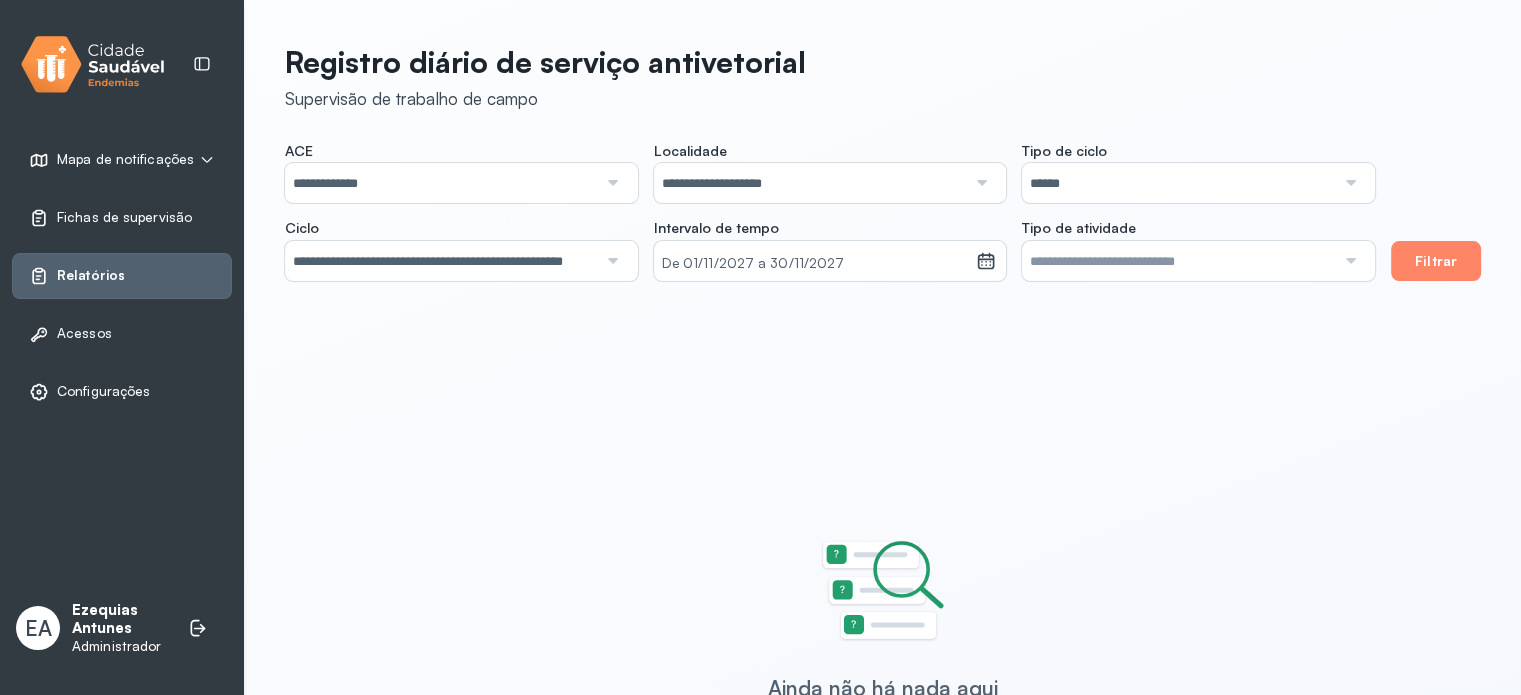 click on "******" at bounding box center [1178, 183] 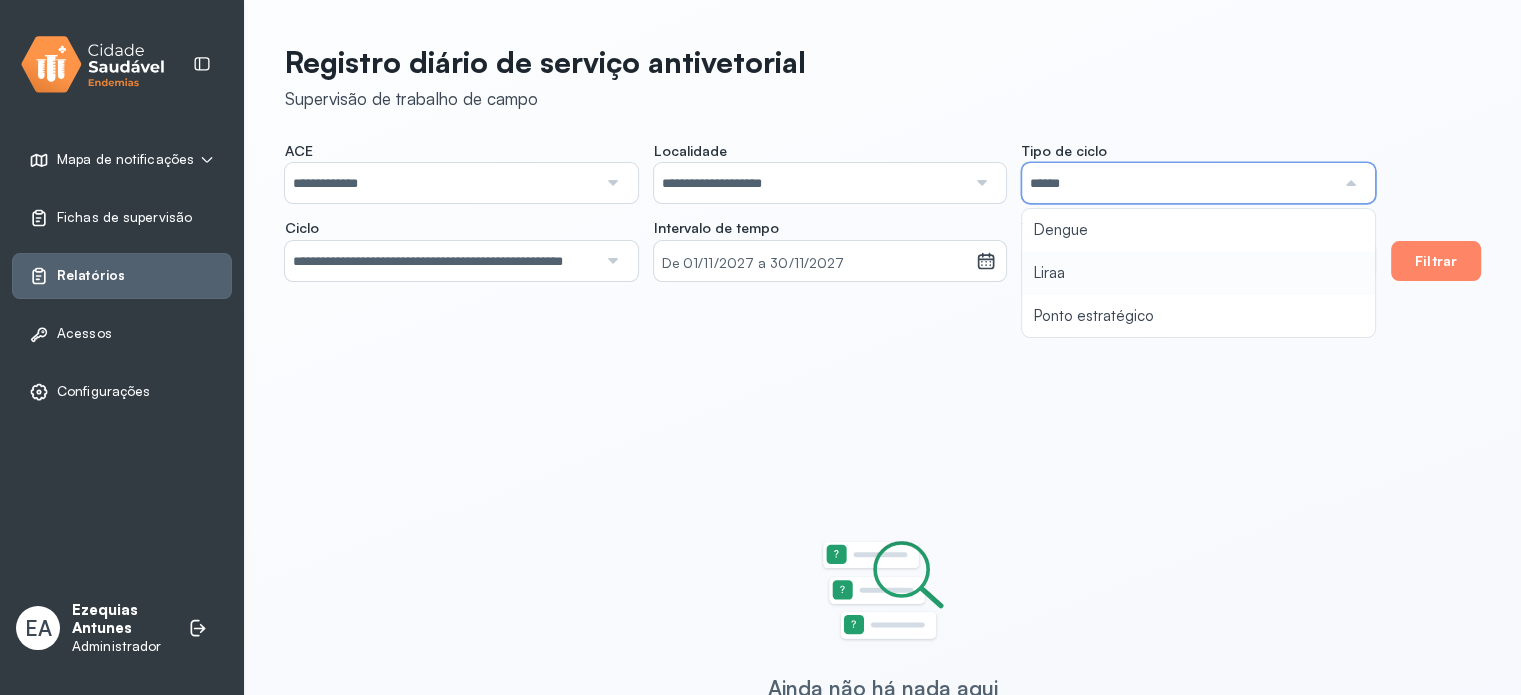 type on "**********" 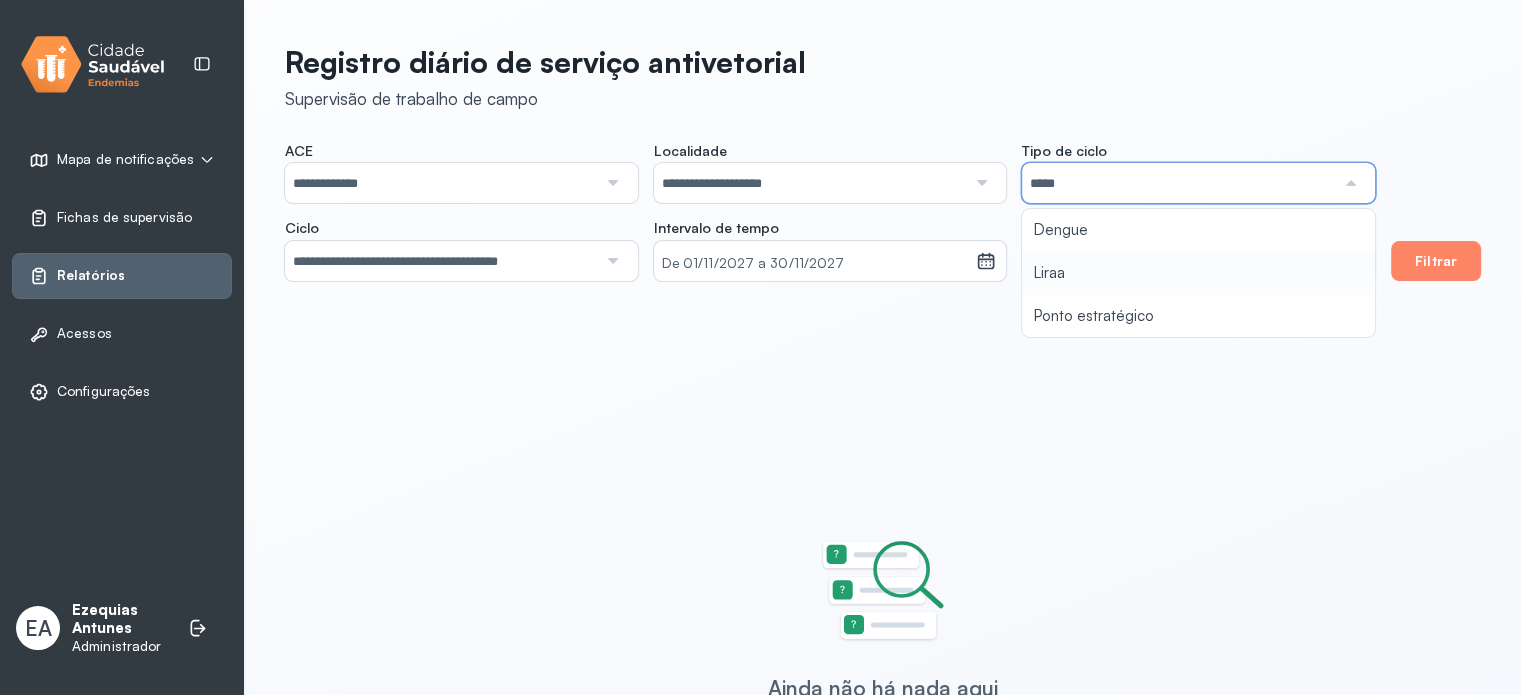 click on "**********" 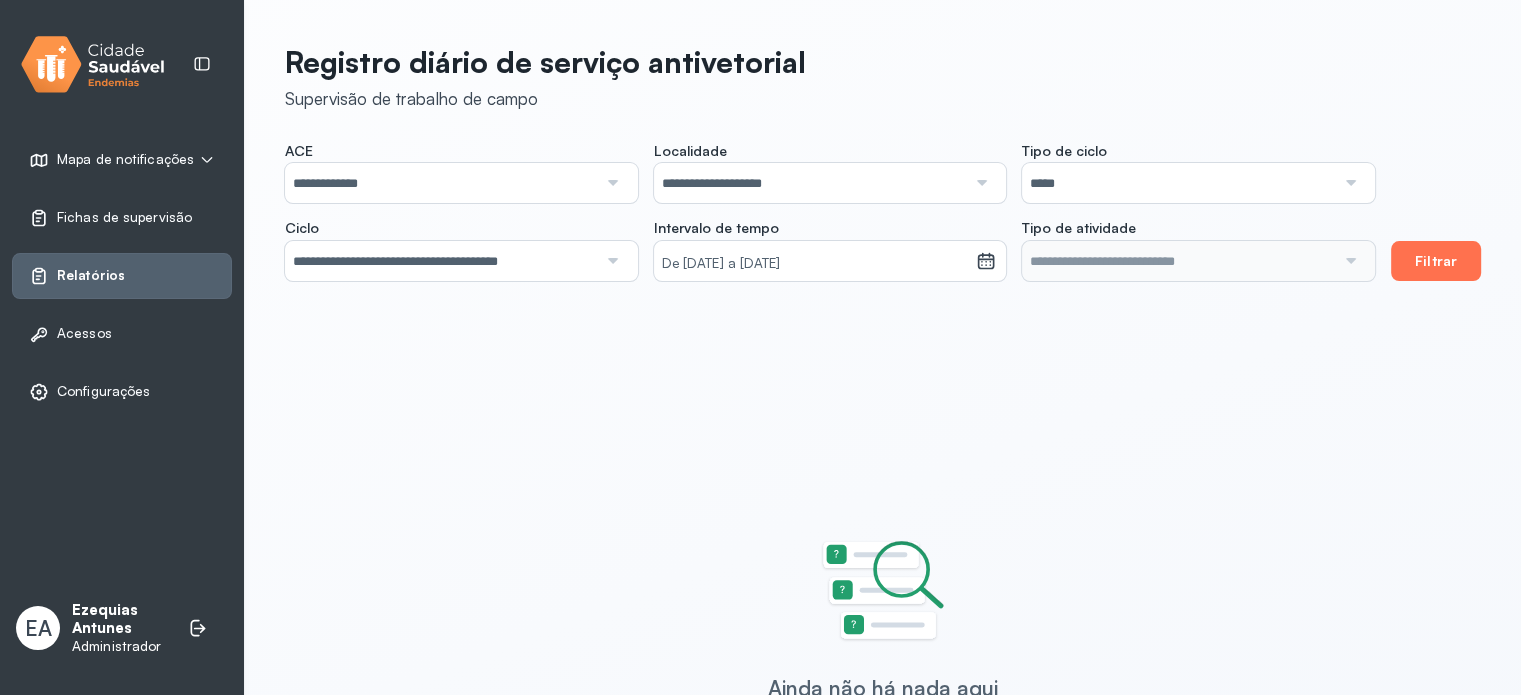 click on "Filtrar" at bounding box center (1436, 261) 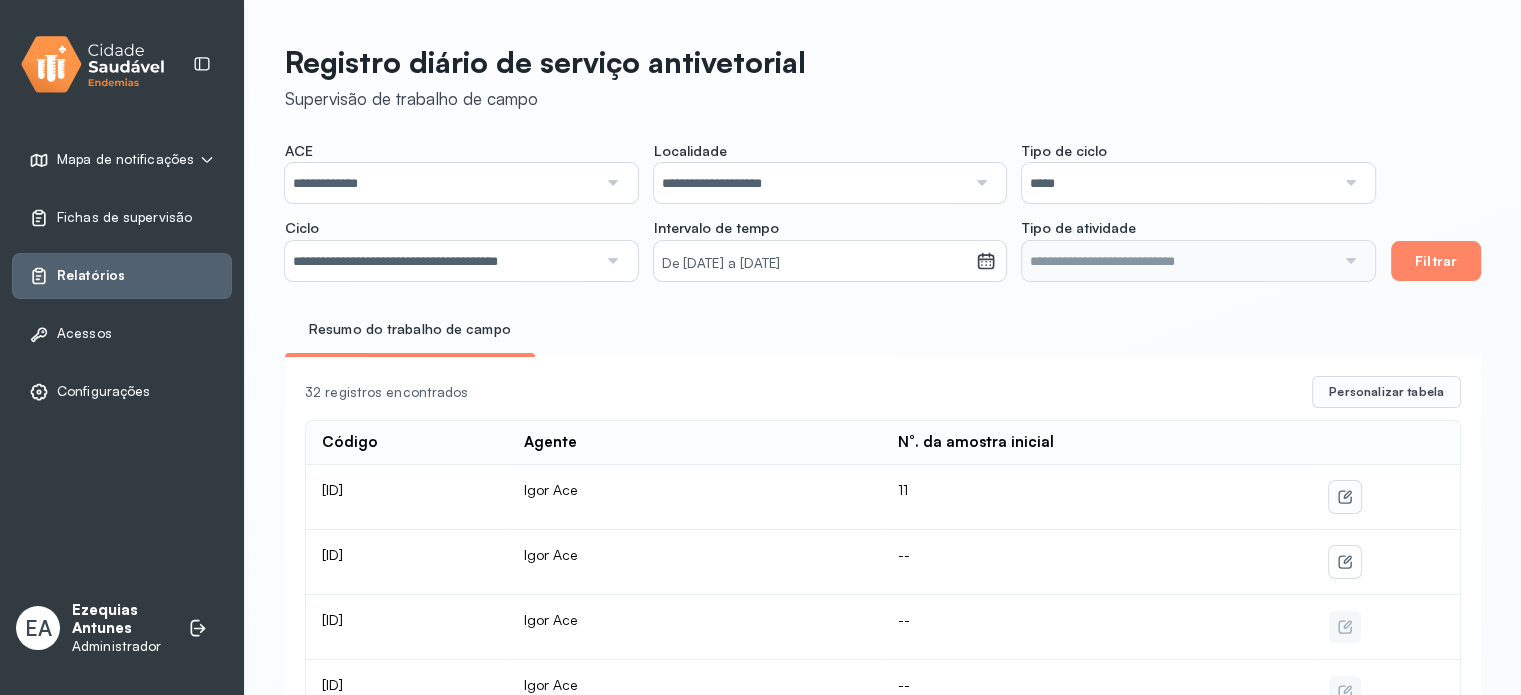 click 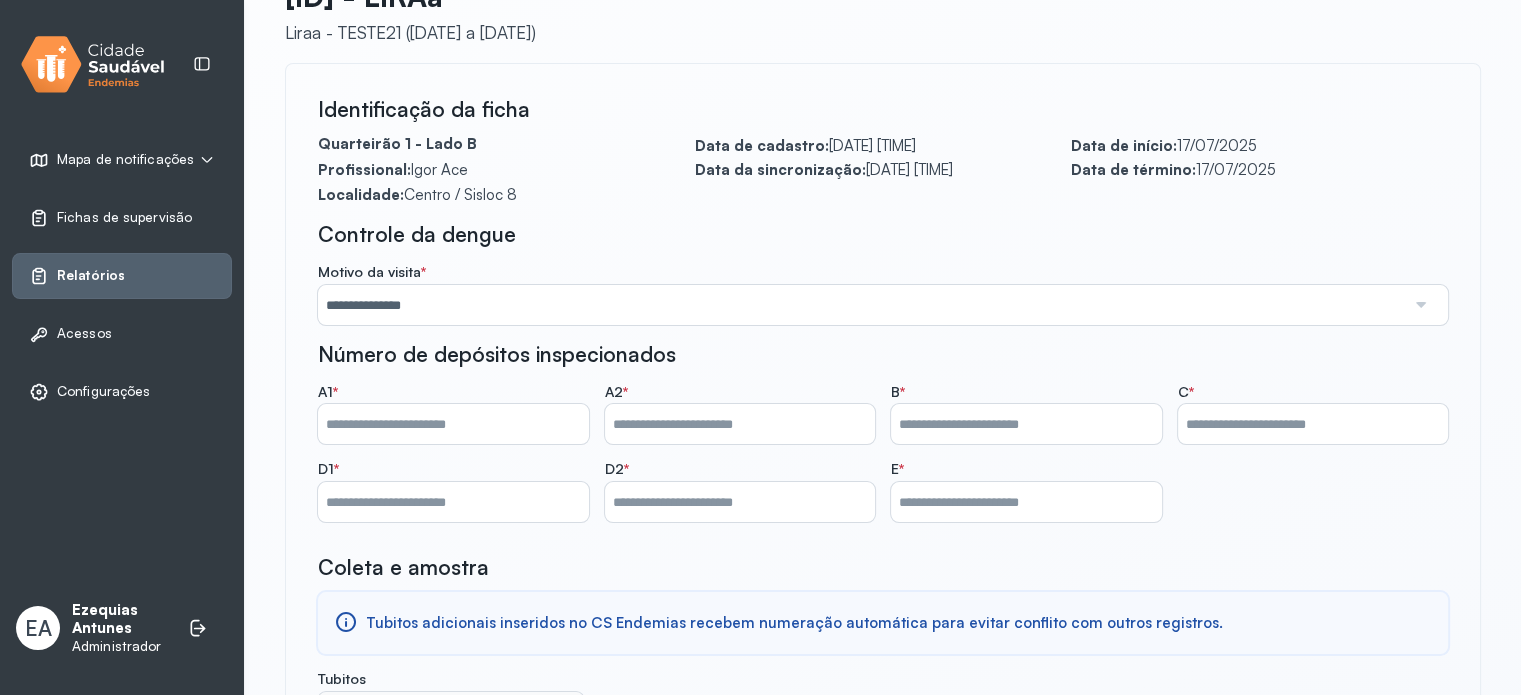 scroll, scrollTop: 0, scrollLeft: 0, axis: both 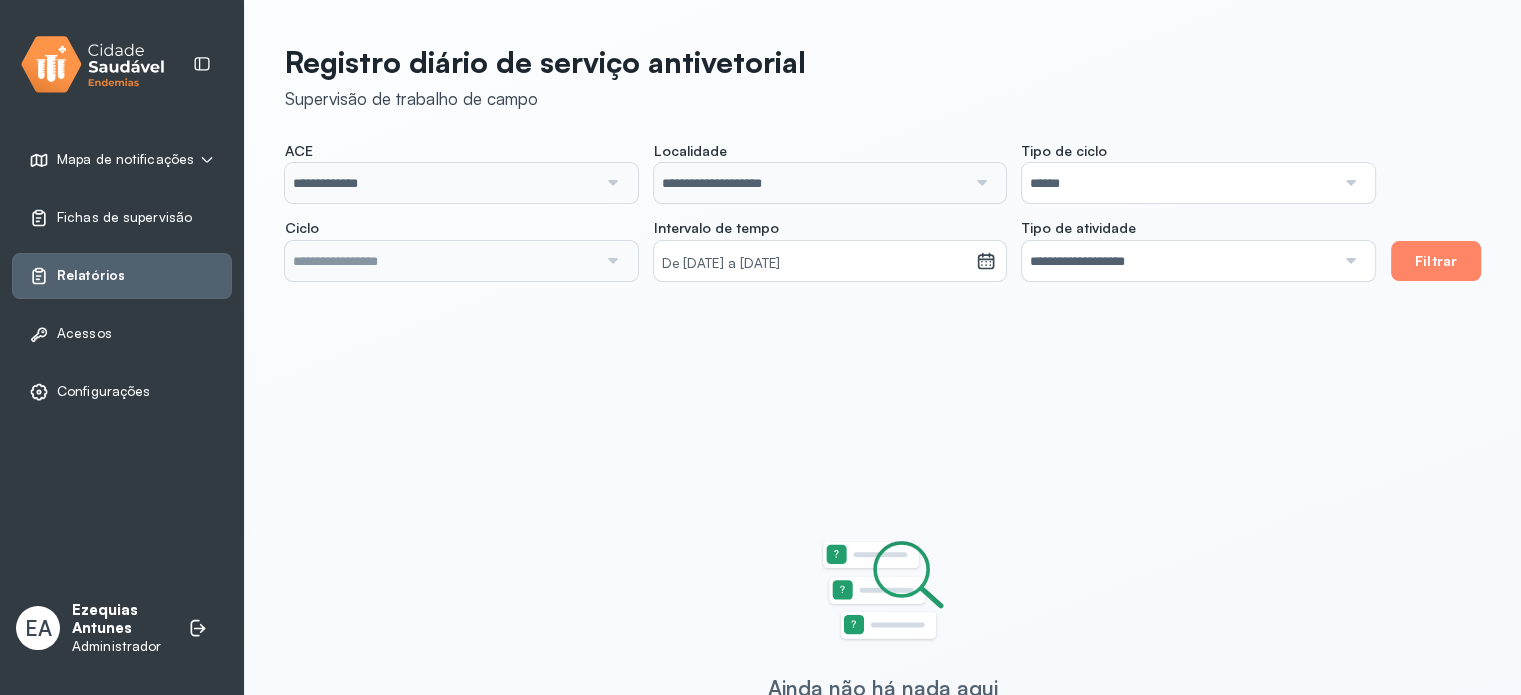 type on "**********" 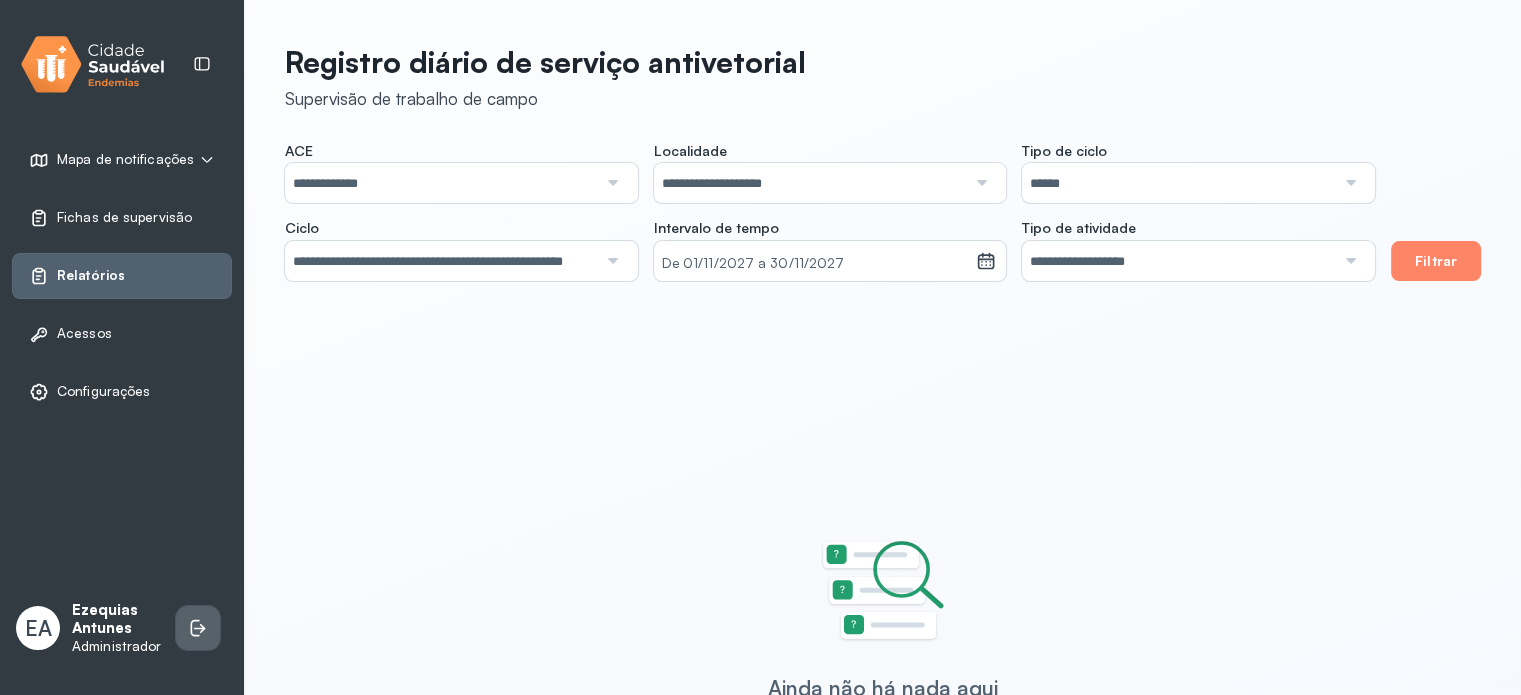 click 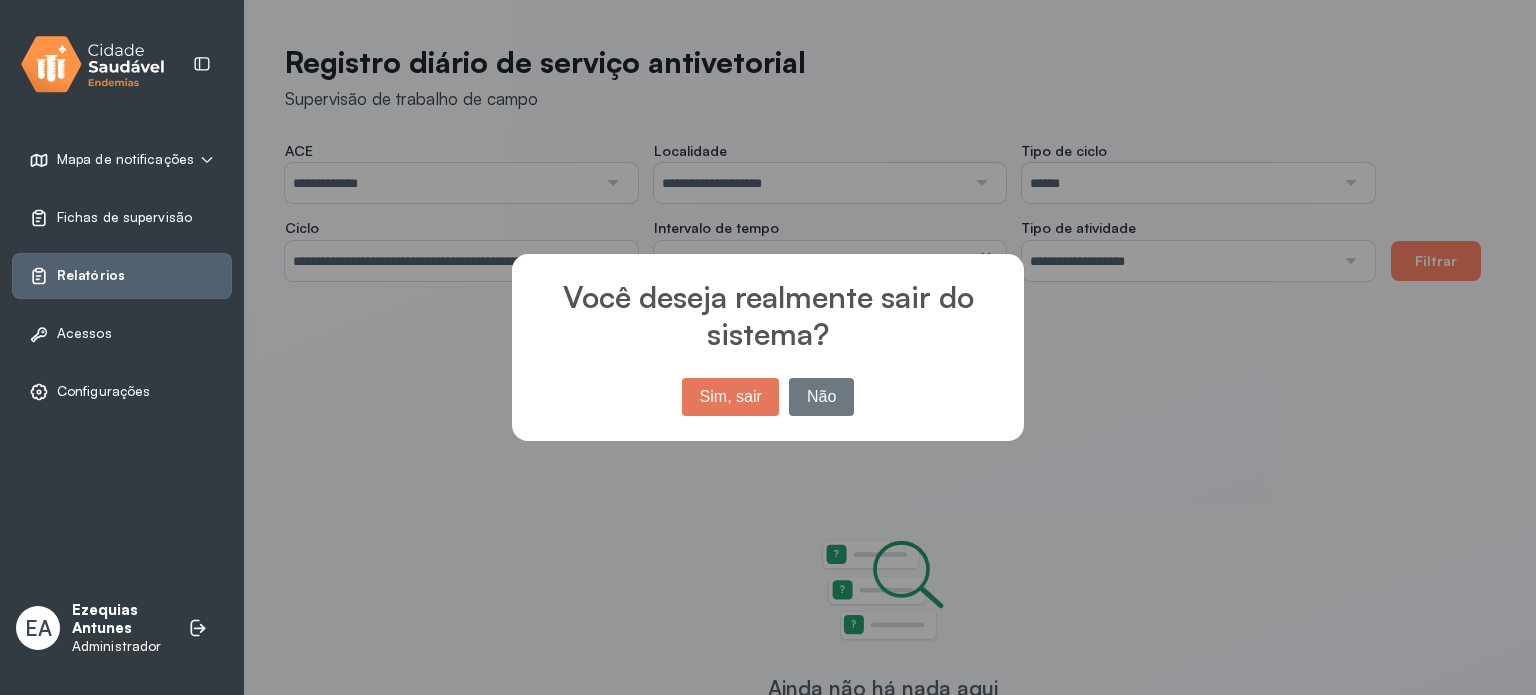 click on "Sim, sair" at bounding box center (730, 397) 